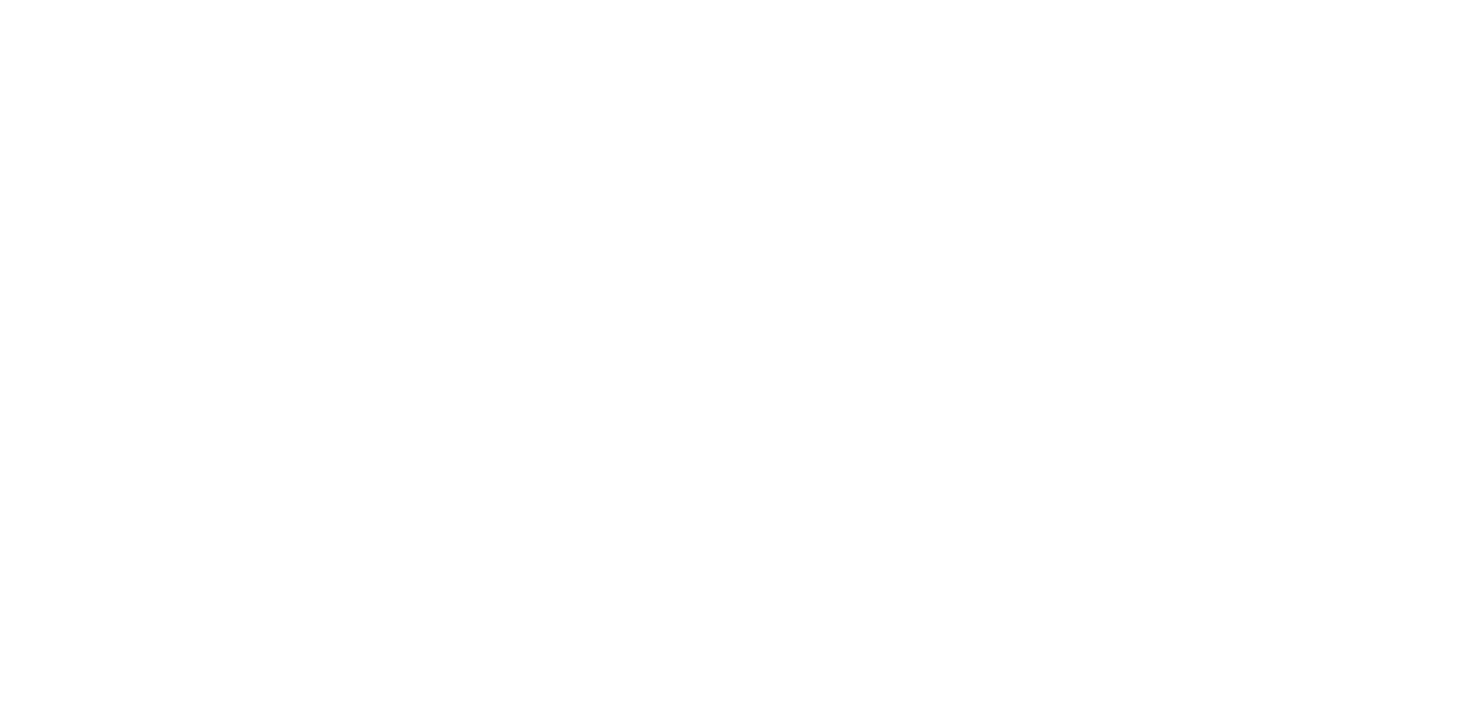 scroll, scrollTop: 0, scrollLeft: 0, axis: both 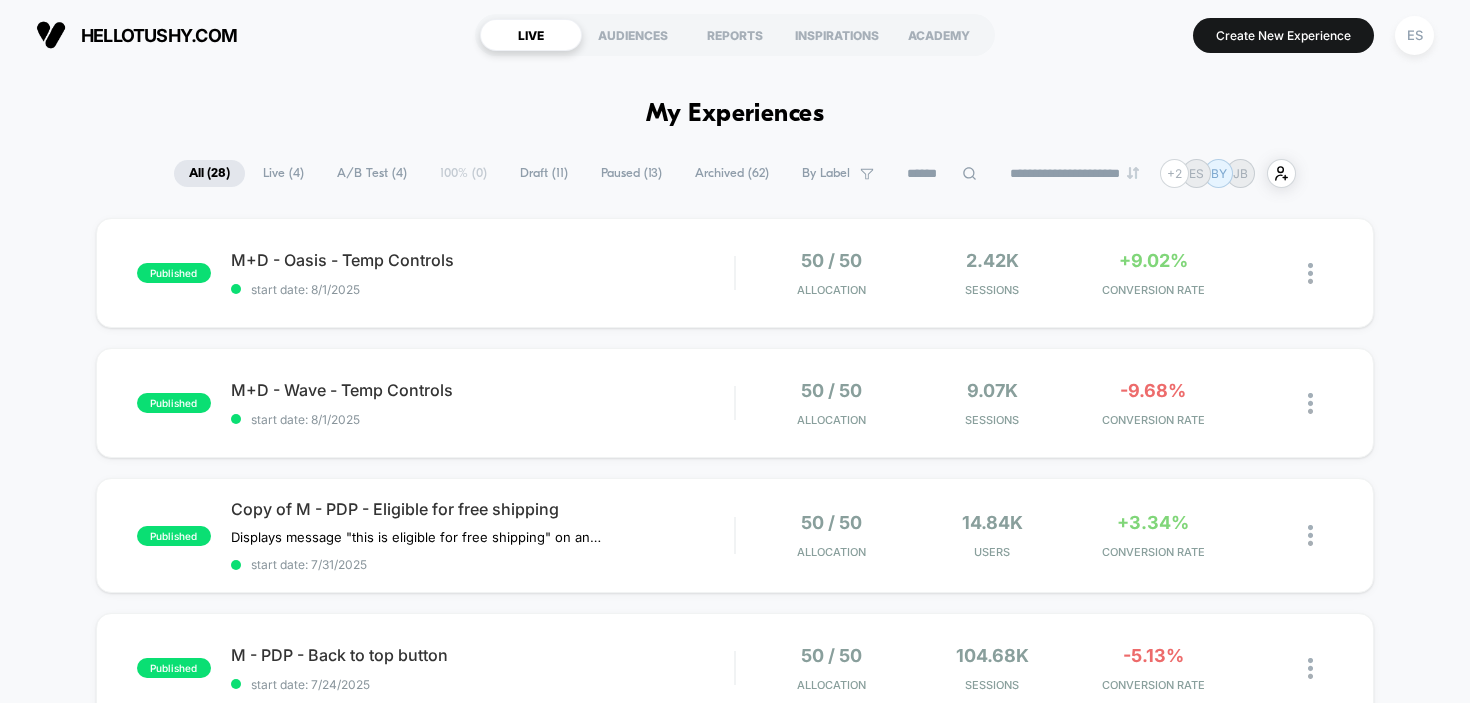 click on "A/B Test ( 4 )" at bounding box center (372, 173) 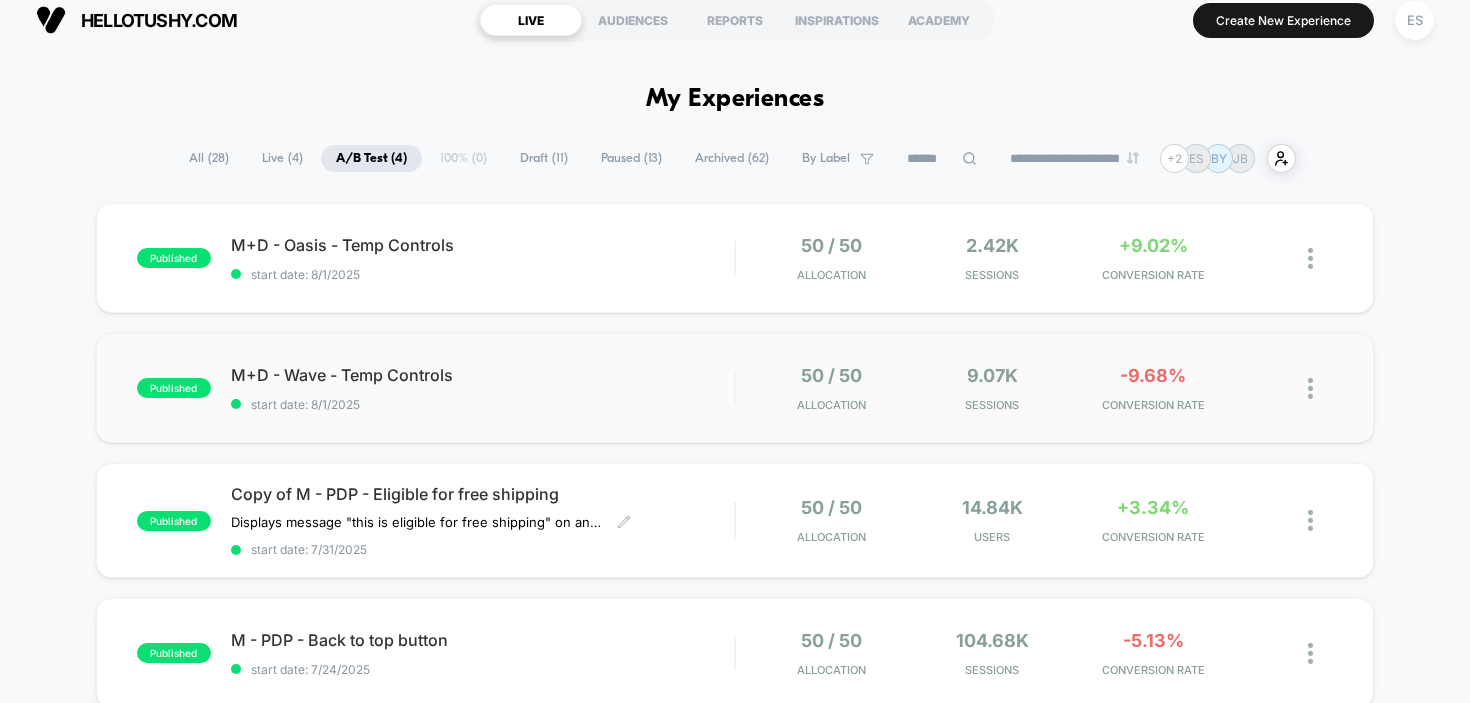 scroll, scrollTop: 13, scrollLeft: 0, axis: vertical 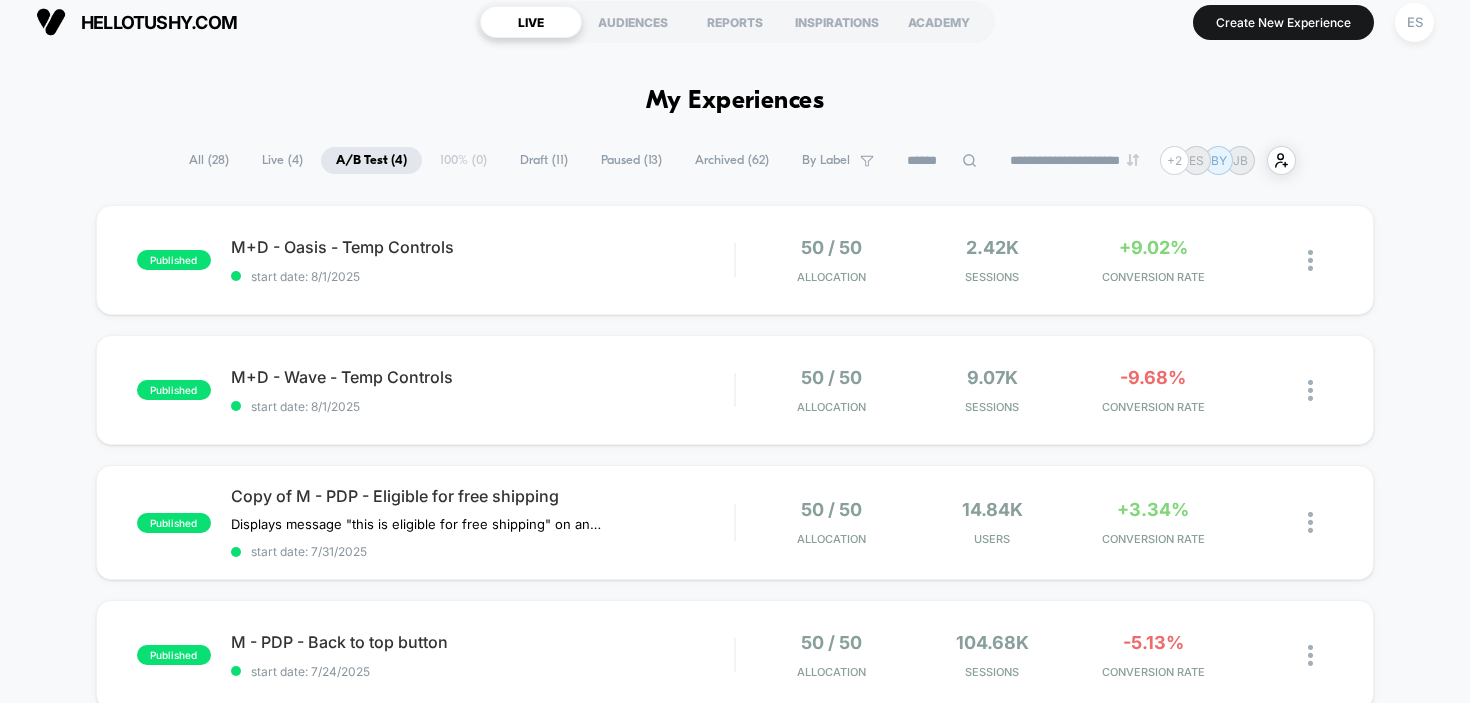 click on "Paused ( 13 )" at bounding box center (631, 160) 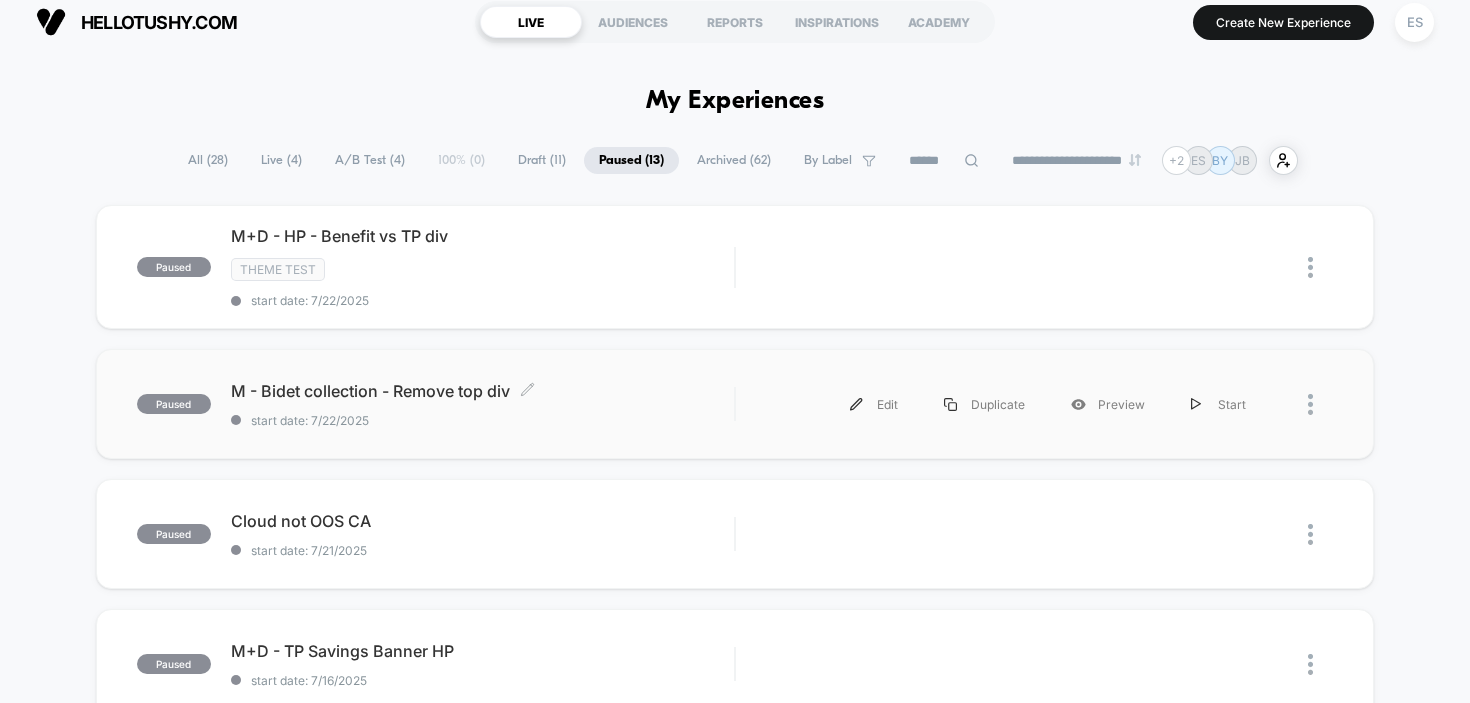 click on "M - Bidet collection - Remove top div Click to edit experience details" at bounding box center [483, 391] 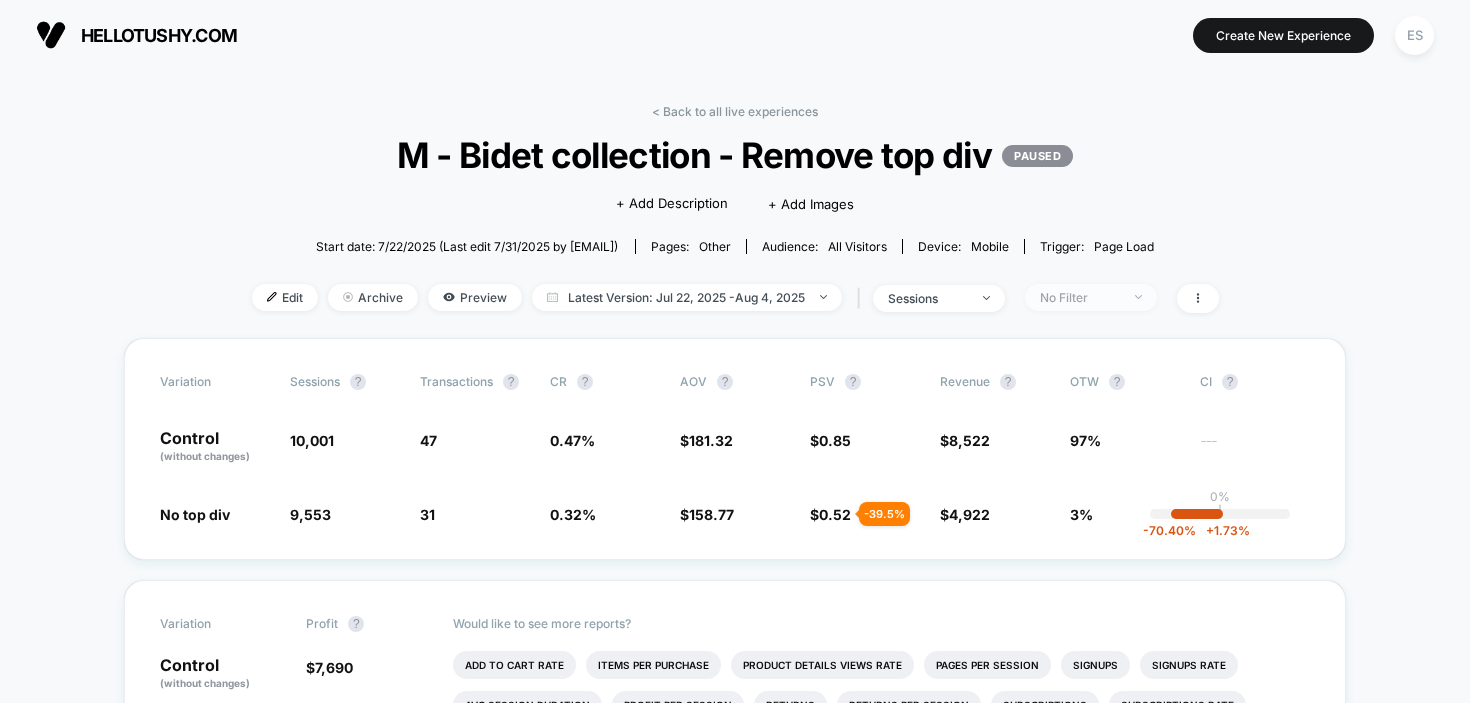 click on "No Filter" at bounding box center (1080, 297) 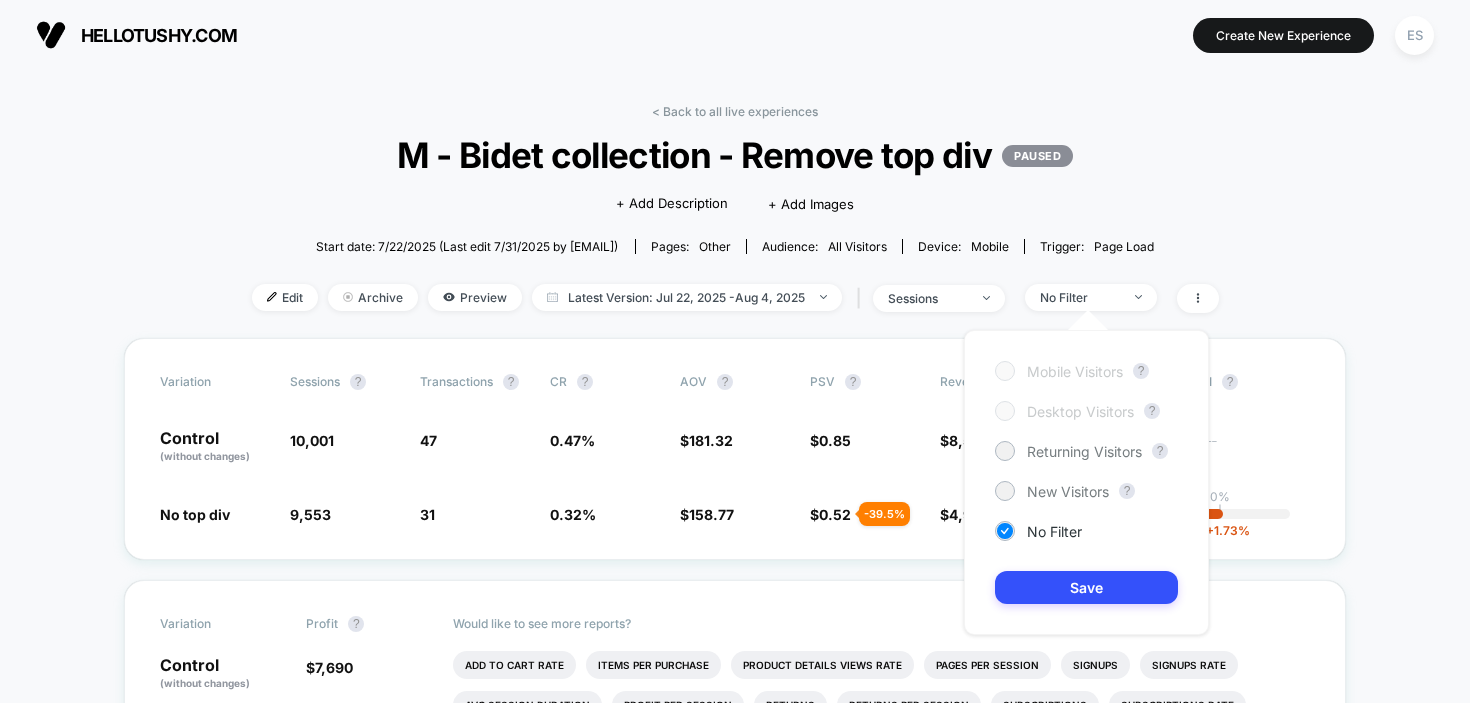 click on "< Back to all live experiences  M - Bidet collection - Remove top div PAUSED Click to edit experience details + Add Description + Add Images Start date: [DATE] (Last edit [DATE] by [EMAIL]) Pages: other Audience: All Visitors Device: mobile Trigger: Page Load Edit Archive  Preview Latest Version:     [DATE]    -    [DATE] |   sessions   No Filter Variation Sessions ? Transactions ? CR ? AOV ? PSV ? Revenue ? OTW ? CI ? Control (without changes) 10,001 47 0.47 % $ 181.32 $ 0.85 $ 8,522 97% --- No top div 9,553 - 4.5 % 31 - 30.9 % 0.32 % - 30.9 % $ 158.77 - 12.4 % $ 0.52 - 39.5 % $ 4,922 - 39.5 % 3% 0% | -70.40 % + 1.73 % Variation Profit ? Control (without changes) $ 7,690 No top div $ 4,496 - 38.8 % Would like to see more reports? Add To Cart Rate Items Per Purchase Product Details Views Rate Pages Per Session Signups Signups Rate Avg Session Duration Profit Per Session Returns Returns Per Session Subscriptions Subscriptions Rate Checkout Rate Ctr Clicks ? CONTROL No top div Hide" at bounding box center [735, 2482] 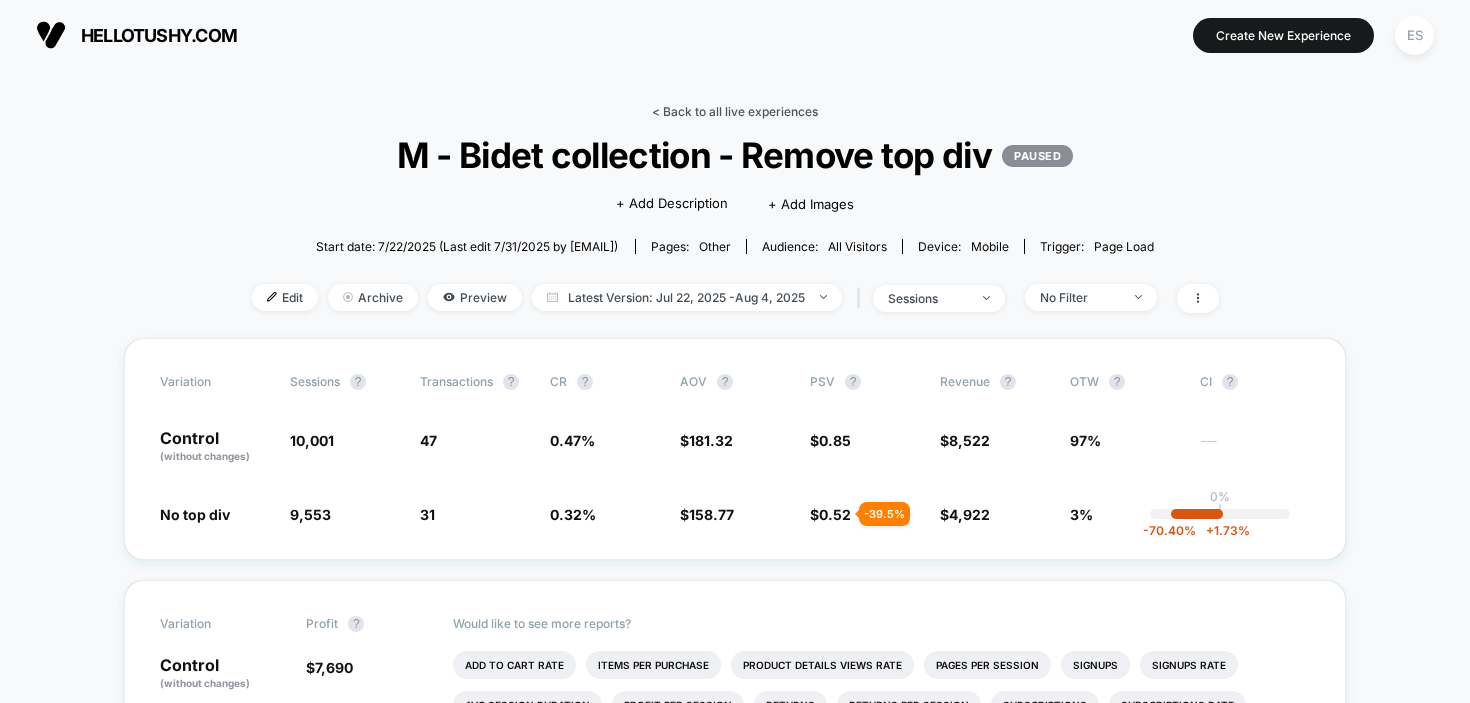 click on "< Back to all live experiences" at bounding box center (735, 111) 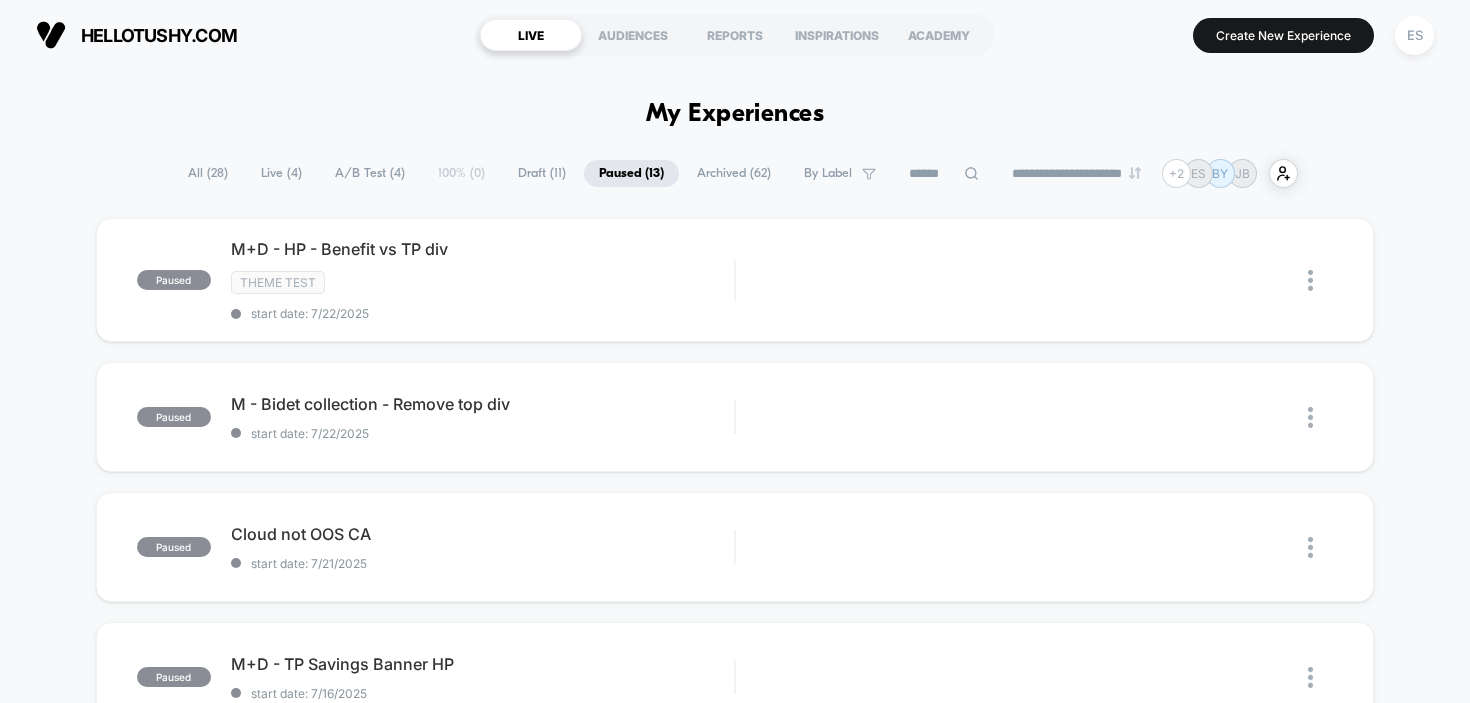click on "Live ( 4 )" at bounding box center (281, 173) 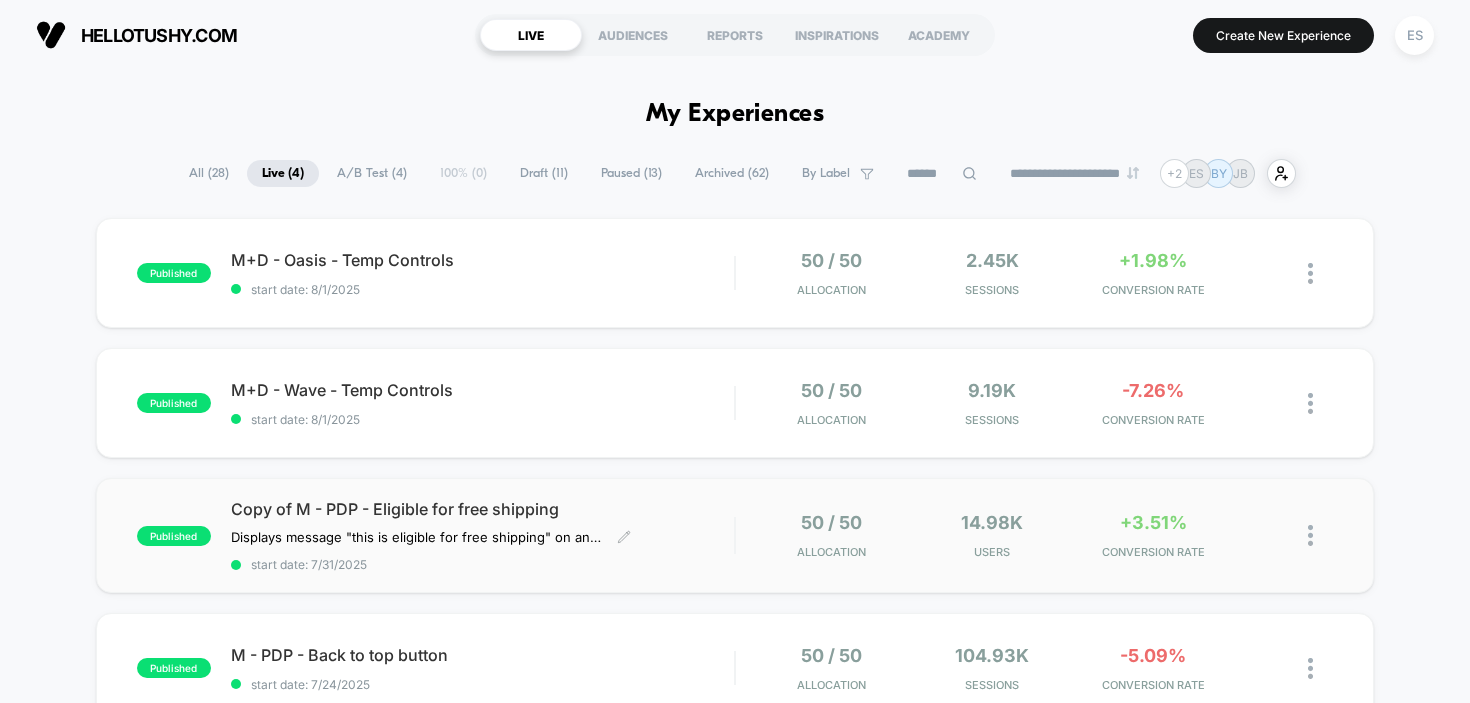 scroll, scrollTop: 82, scrollLeft: 0, axis: vertical 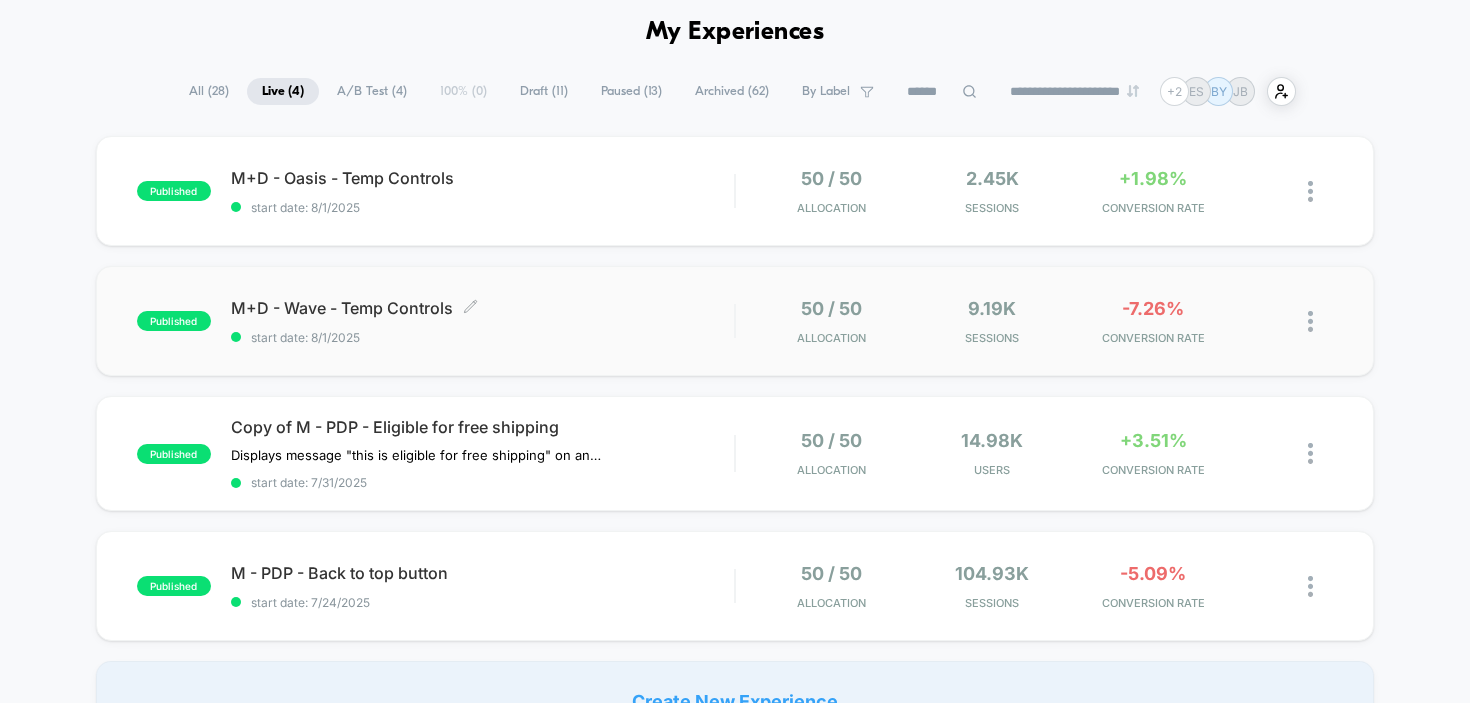 click on "M+D - Wave - Temp Controls Click to edit experience details" at bounding box center (483, 308) 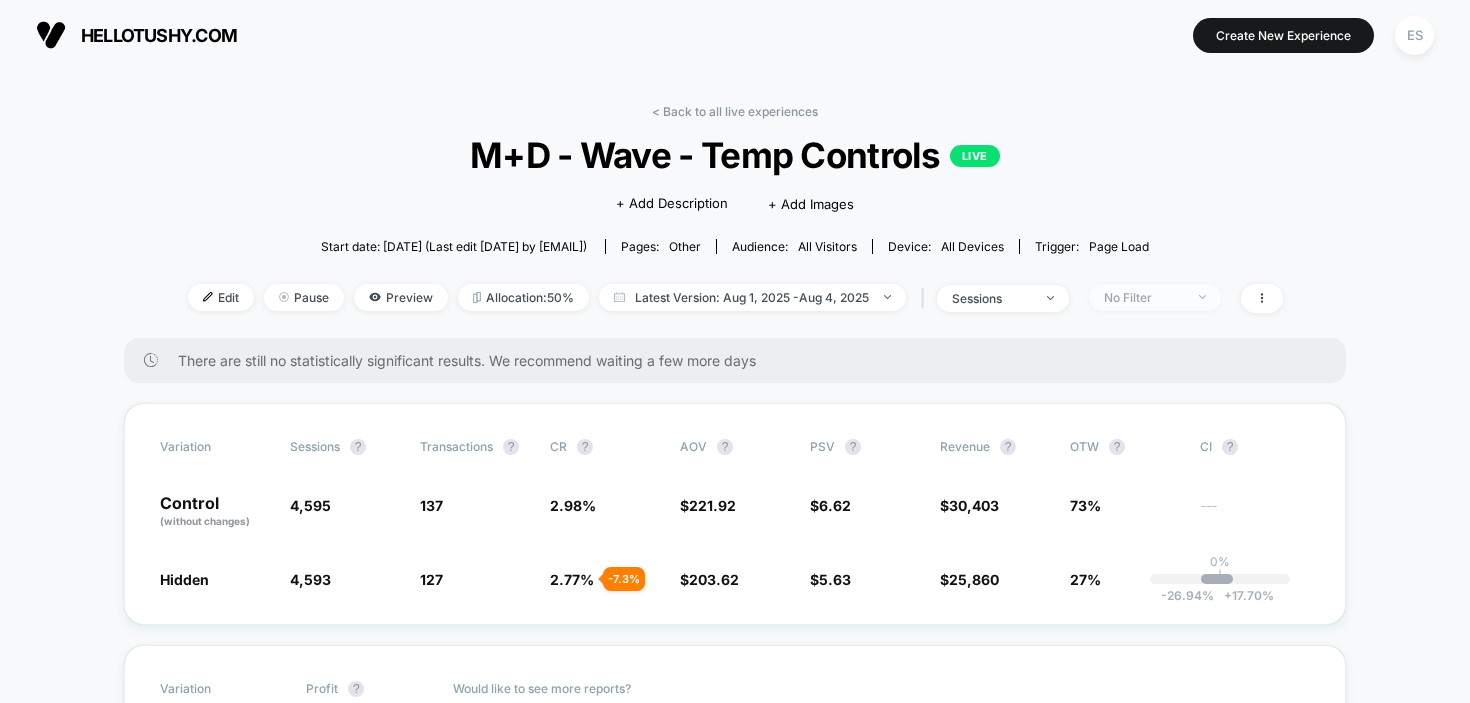 click on "No Filter" at bounding box center (1144, 297) 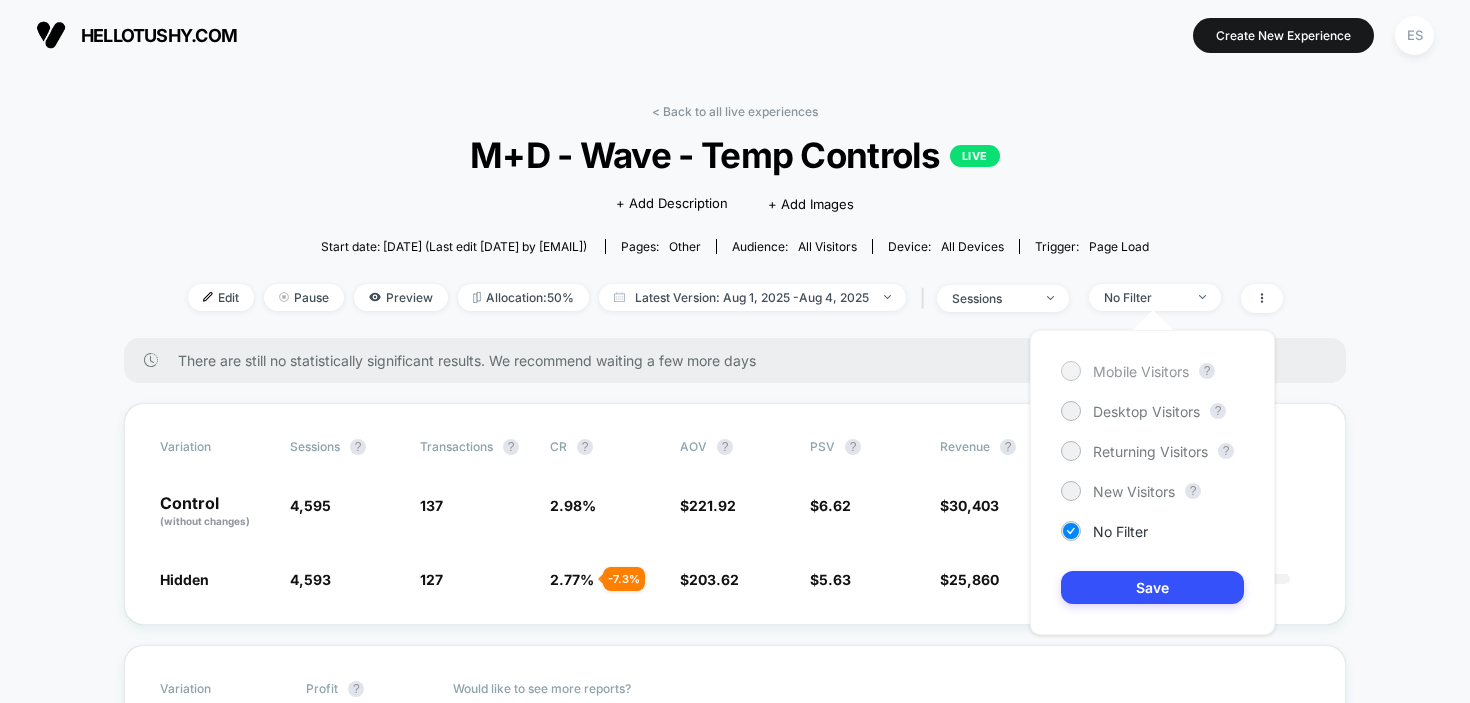 click on "Mobile Visitors" at bounding box center (1125, 371) 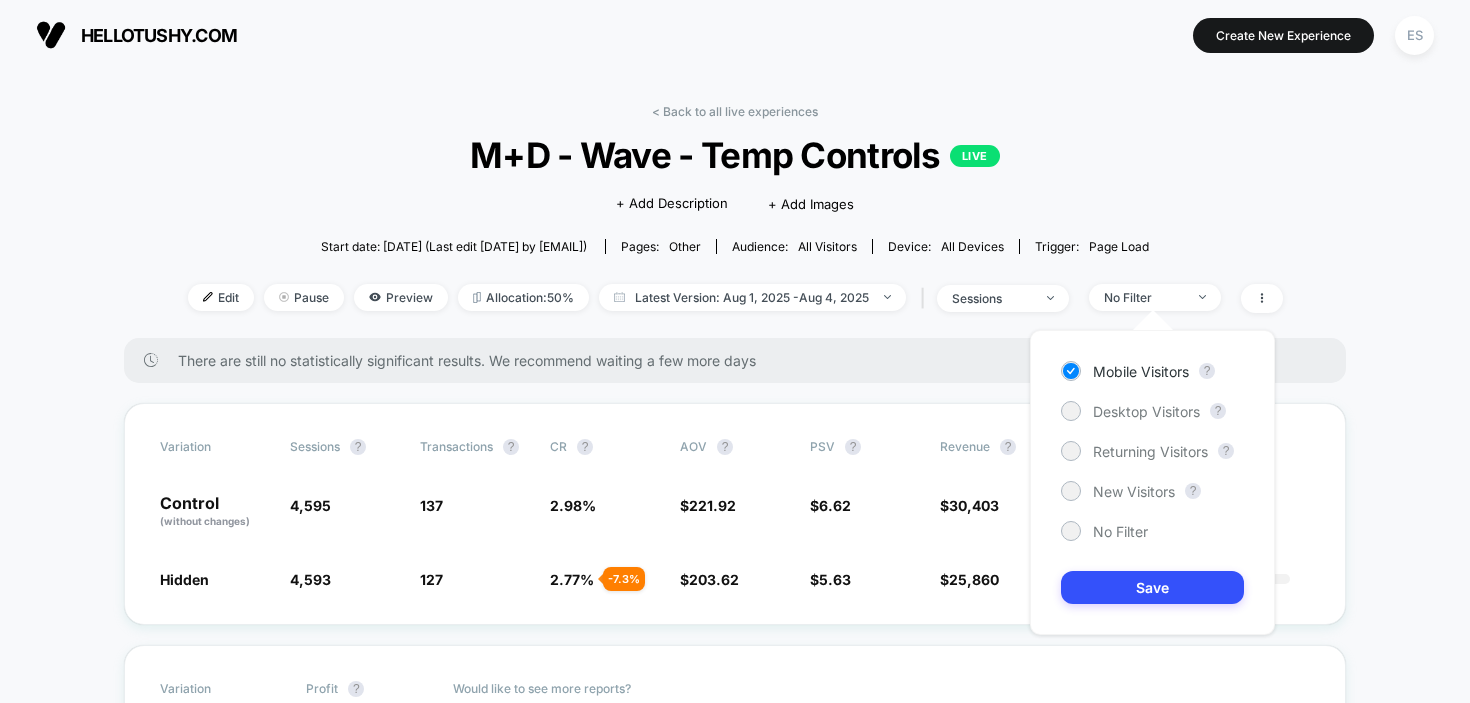 click on "Click to edit experience details + Add Description + Add Images" at bounding box center [735, 202] 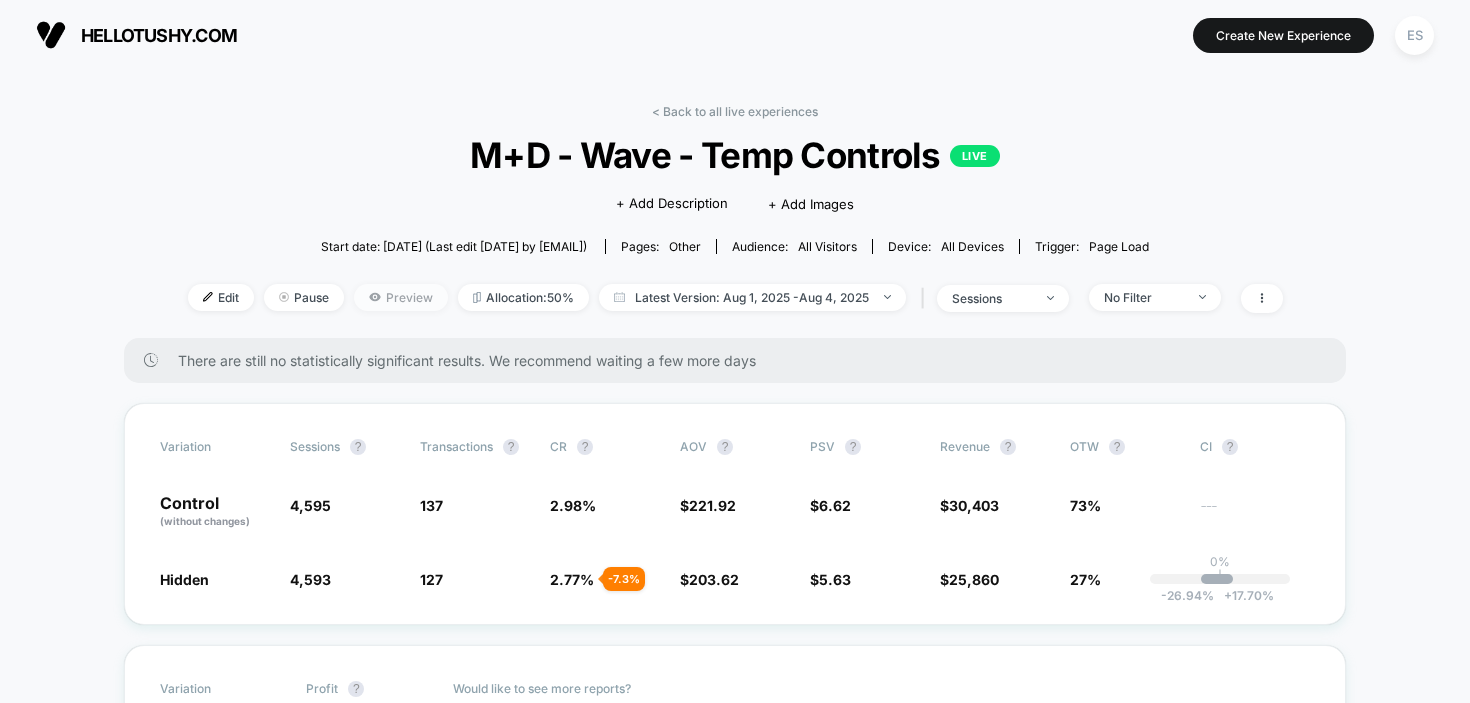 click on "Preview" at bounding box center [401, 297] 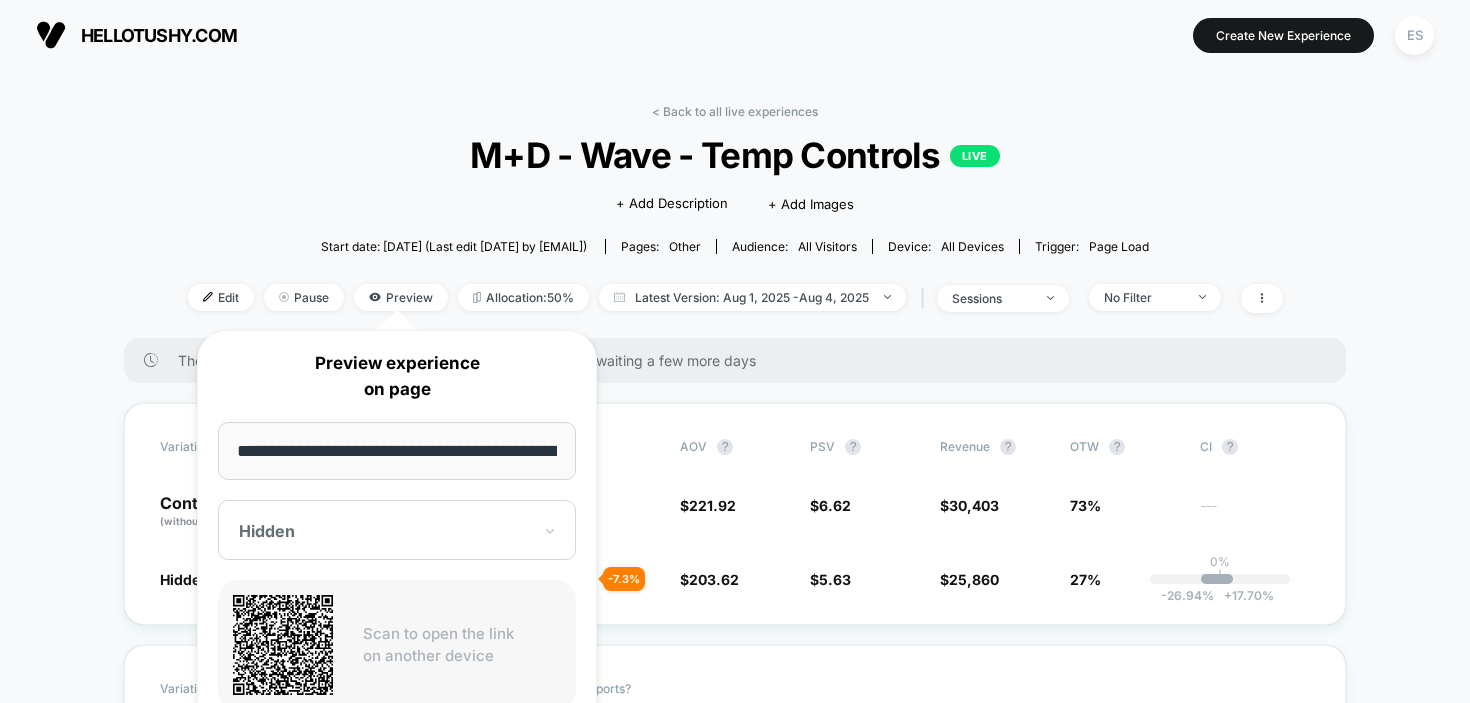 scroll, scrollTop: 0, scrollLeft: 69, axis: horizontal 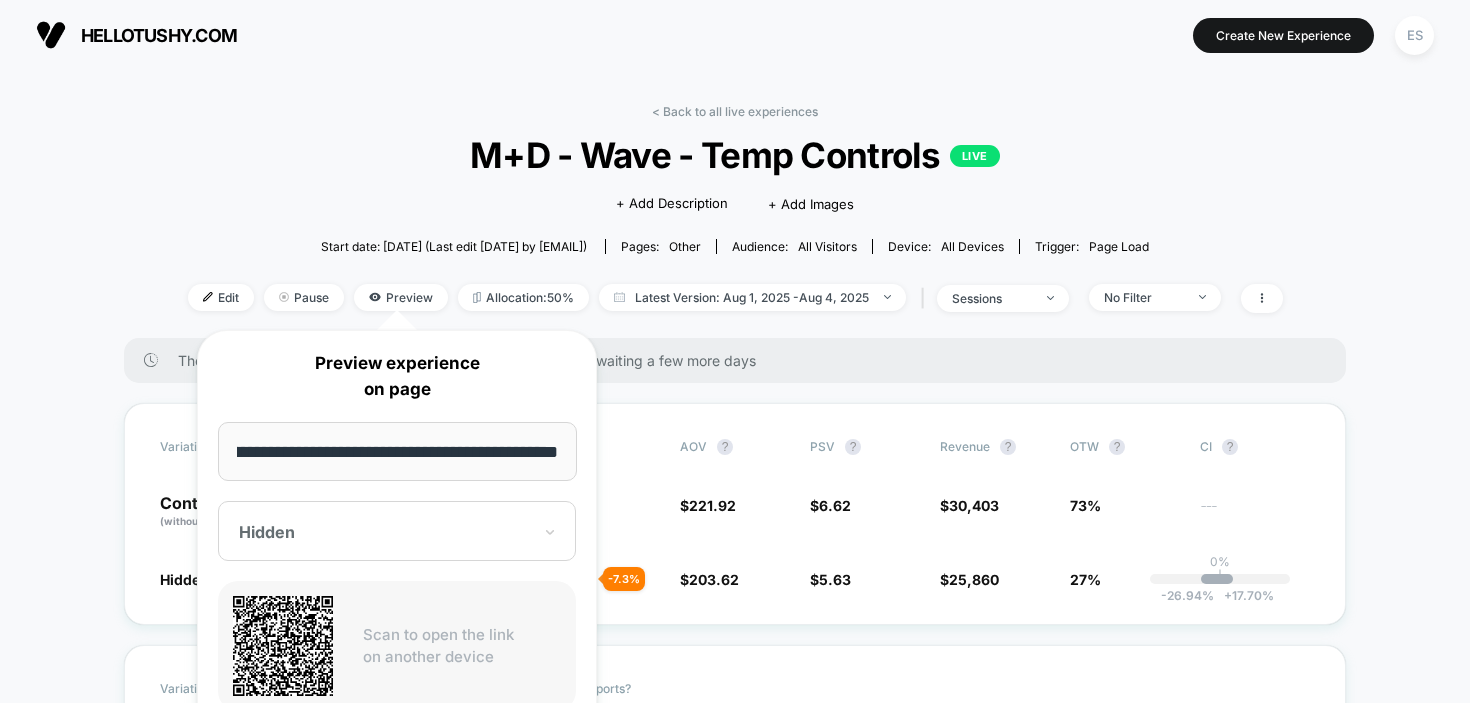 click on "< Back to all live experiences  M+D - Wave - Temp Controls LIVE Click to edit experience details + Add Description + Add Images Start date: [DATE] (Last edit [DATE] by [EMAIL]) Pages: other Audience: All Visitors Device: all devices Trigger: Page Load Edit Pause  Preview Allocation:  50% Latest Version:     [DATE]    -    [DATE] |   sessions   No Filter There are still no statistically significant results. We recommend waiting a few more days Variation Sessions ? Transactions ? CR ? AOV ? PSV ? Revenue ? OTW ? CI ? Control (without changes) 4,595 137 2.98 % $ 221.92 $ 6.62 $ 30,403 73% --- Hidden 4,593 - 0.04 % 127 - 7.3 % 2.77 % - 7.3 % $ 203.62 - 8.2 % $ 5.63 - 14.9 % $ 25,860 - 14.9 % 27% 0% | -26.94 % + 17.70 % Variation Profit ? Control (without changes) $ 27,774 Hidden $ 23,668 - 14.7 % Would like to see more reports? Add To Cart Rate Items Per Purchase Product Details Views Rate Pages Per Session Signups Signups Rate Avg Session Duration Profit Per Session Returns Ctr Clicks" at bounding box center [735, 2950] 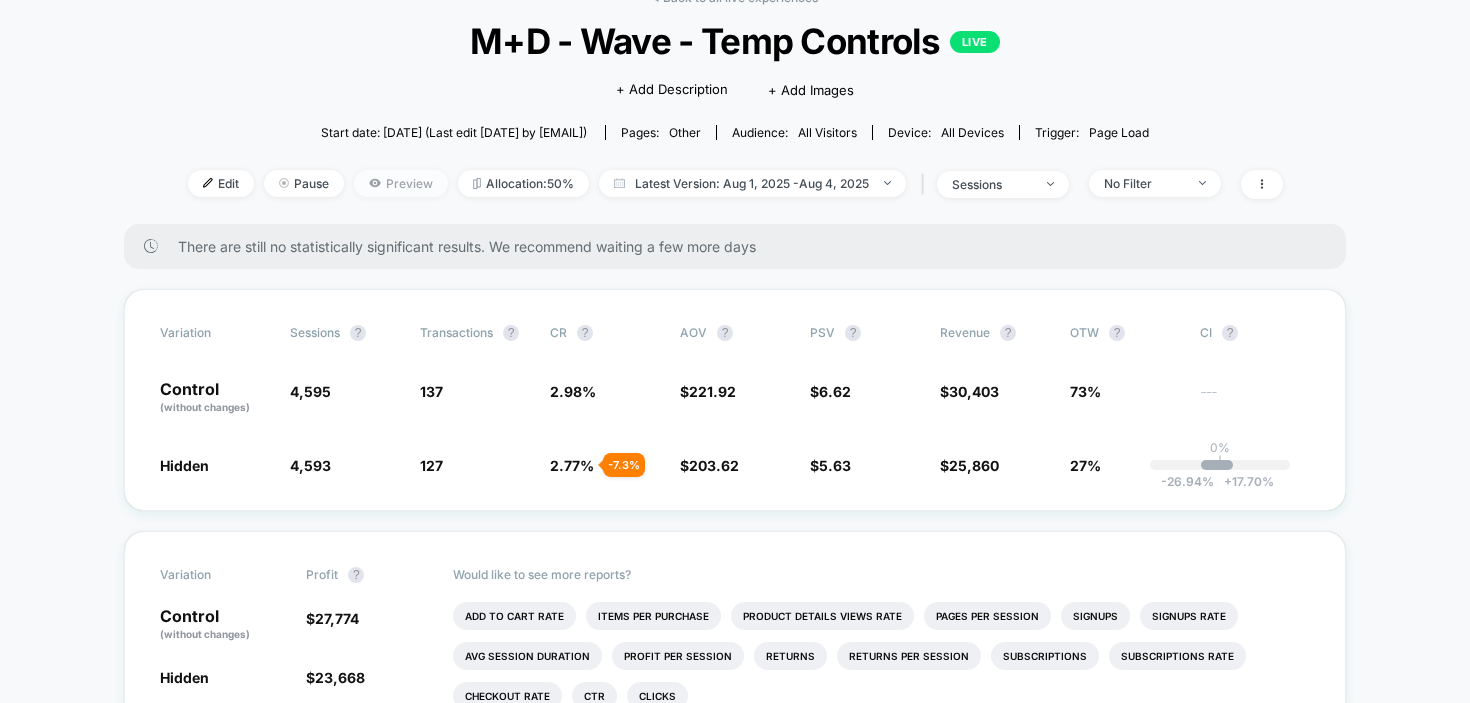 scroll, scrollTop: 124, scrollLeft: 0, axis: vertical 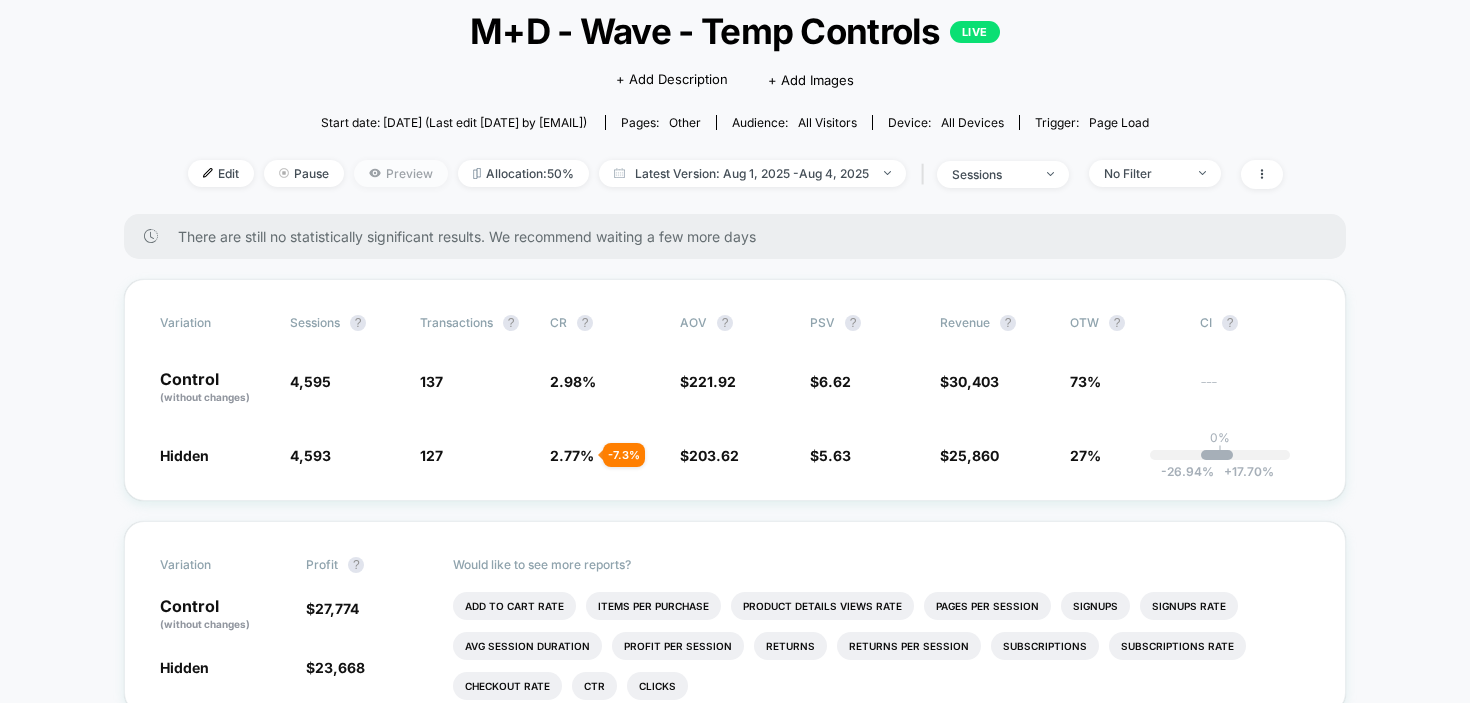 click on "Preview" at bounding box center (401, 173) 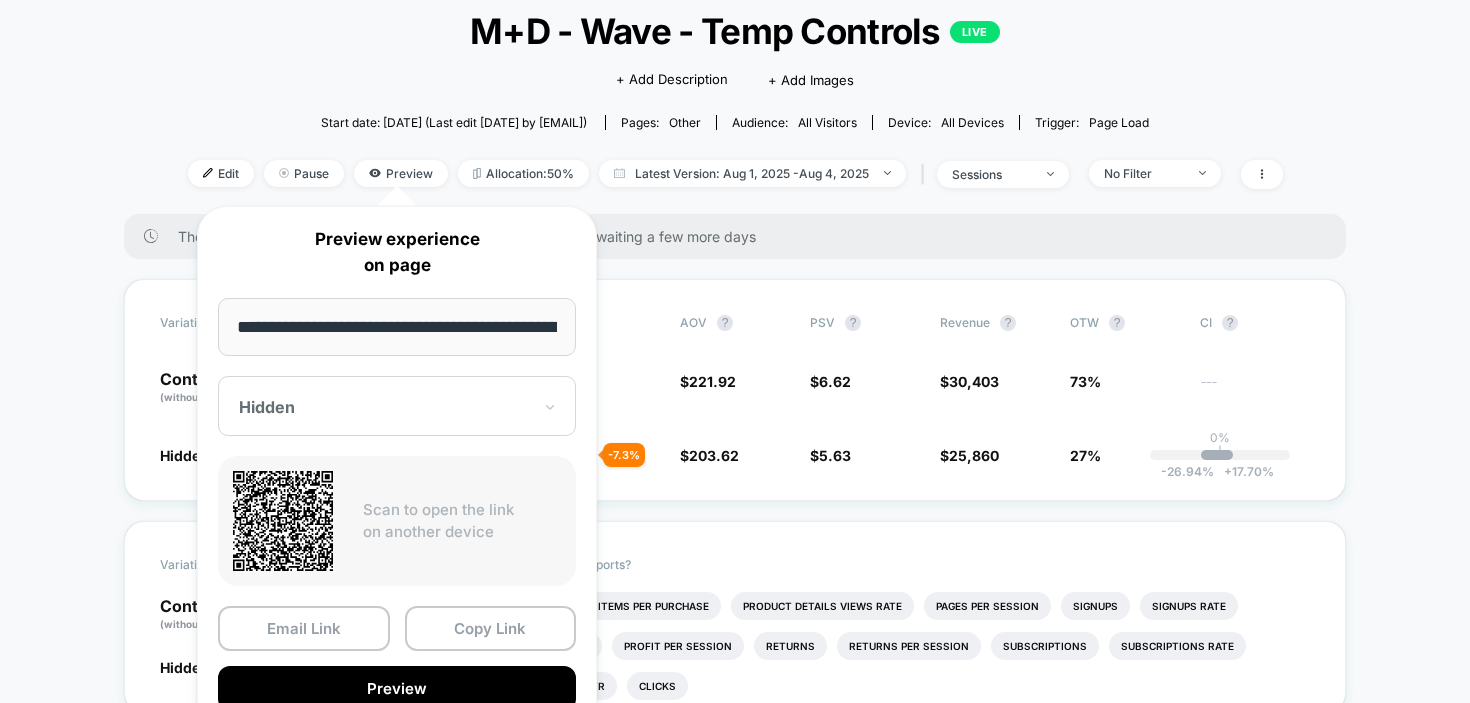 scroll, scrollTop: 0, scrollLeft: 69, axis: horizontal 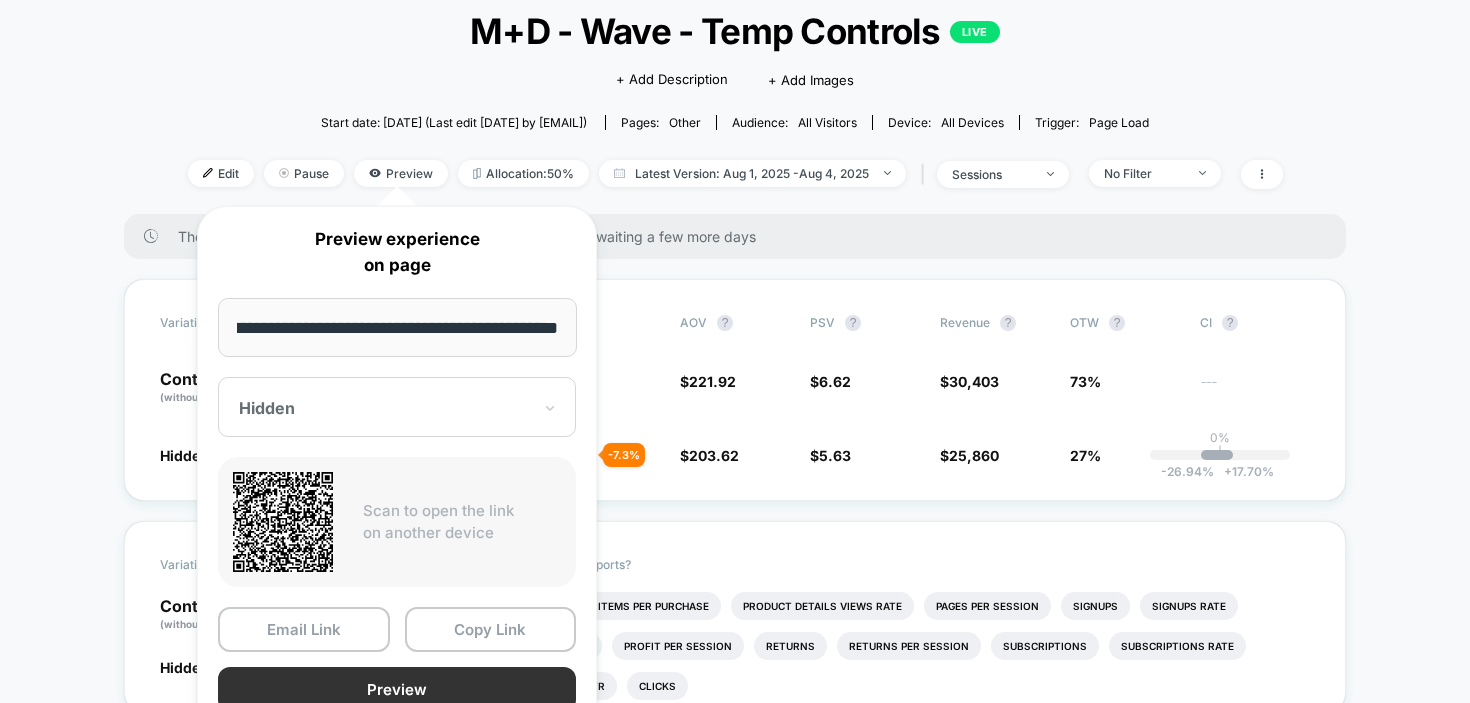 click on "Preview" at bounding box center [397, 689] 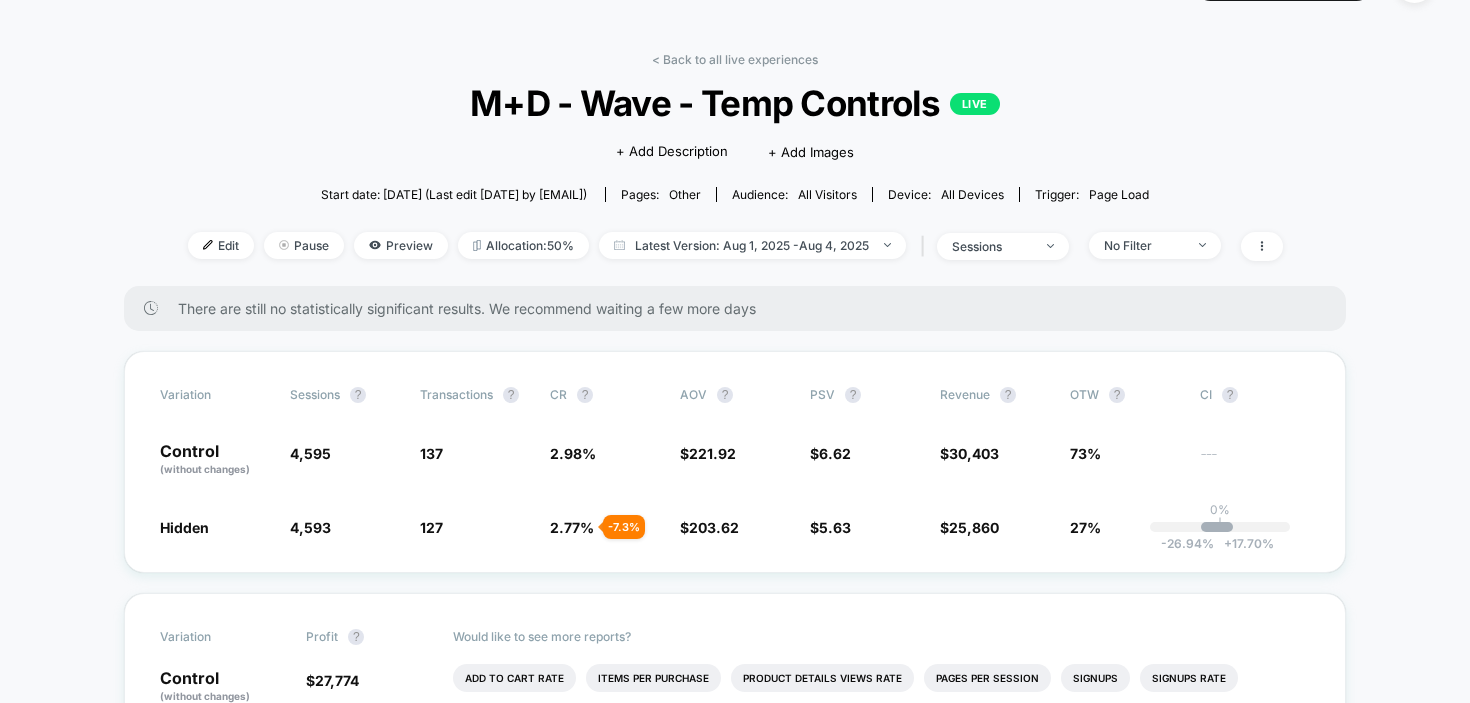 scroll, scrollTop: 0, scrollLeft: 0, axis: both 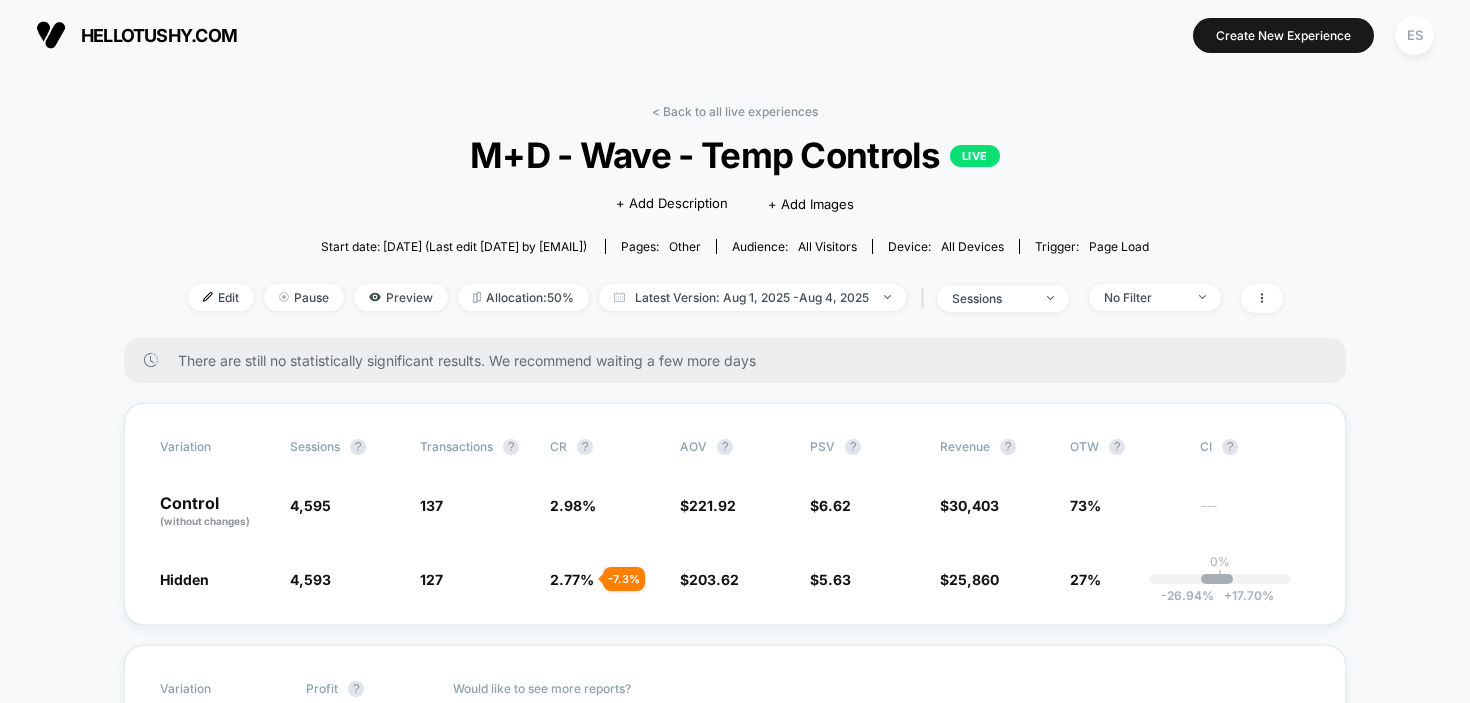click on "hellotushy.com" at bounding box center (159, 35) 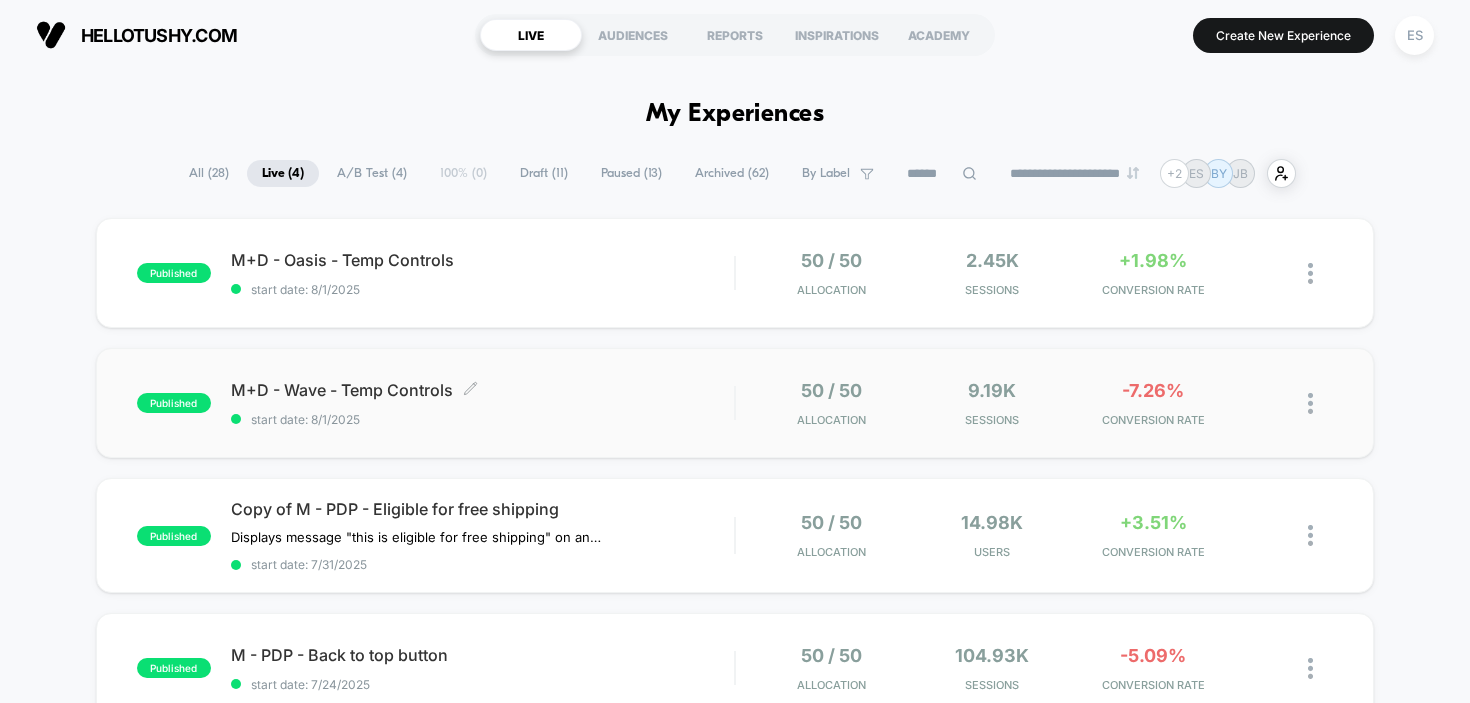 click on "M+D - Wave - Temp Controls Click to edit experience details Click to edit experience details start date: [DATE]" at bounding box center (483, 403) 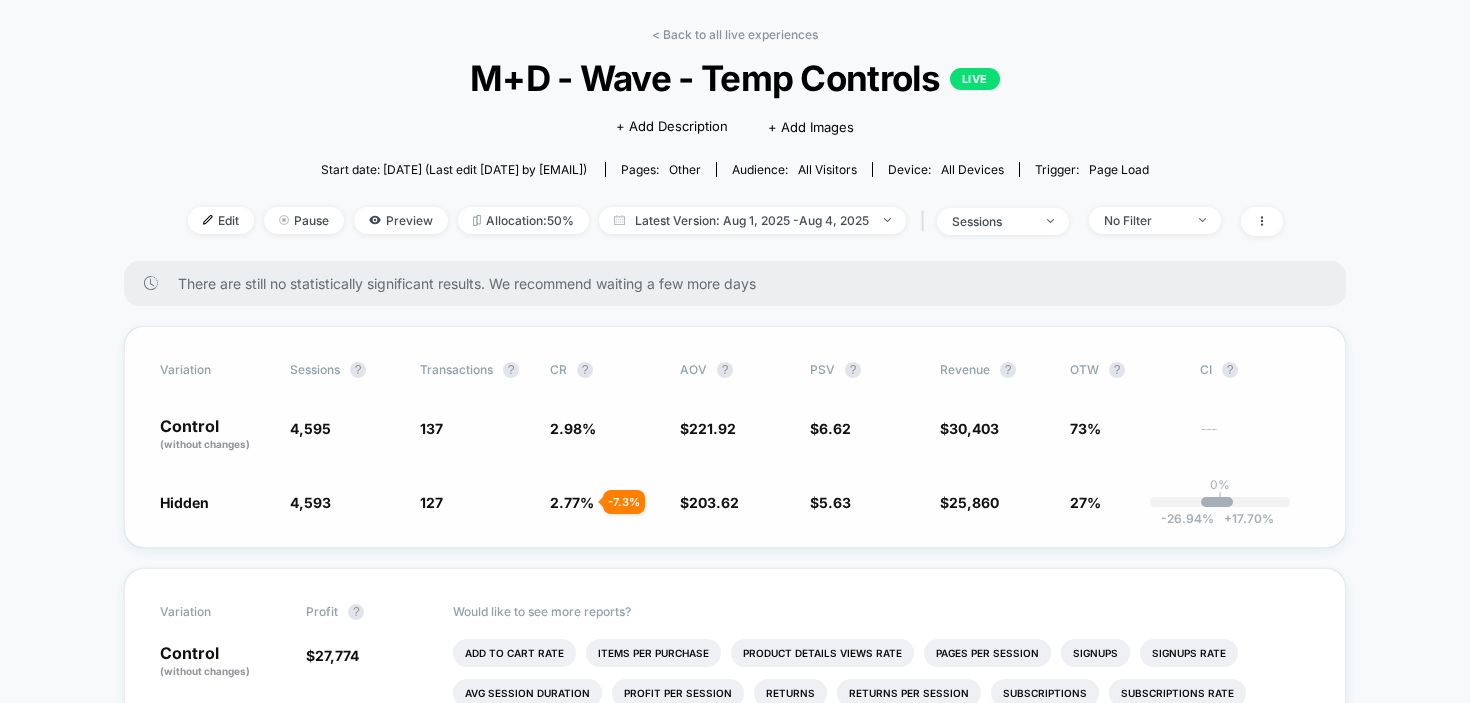 scroll, scrollTop: 159, scrollLeft: 0, axis: vertical 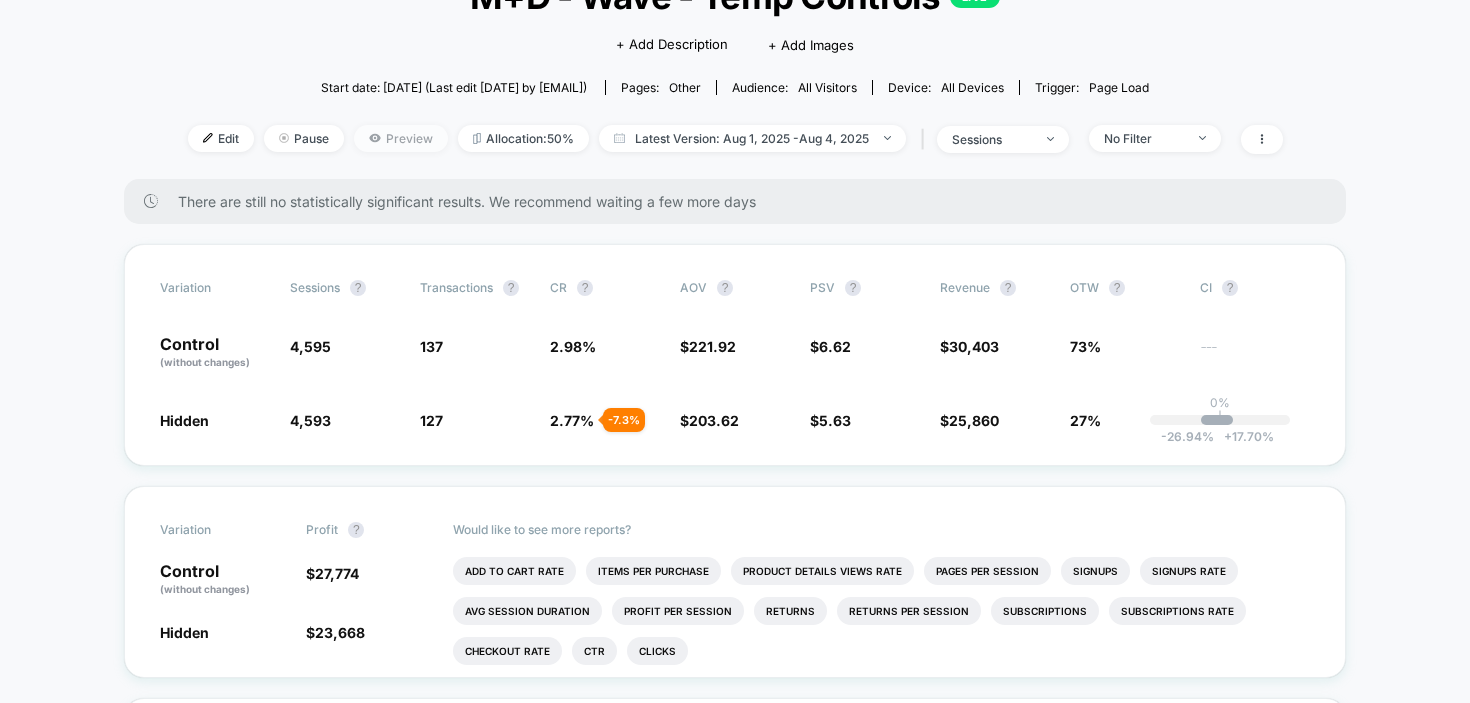 click on "Preview" at bounding box center [401, 138] 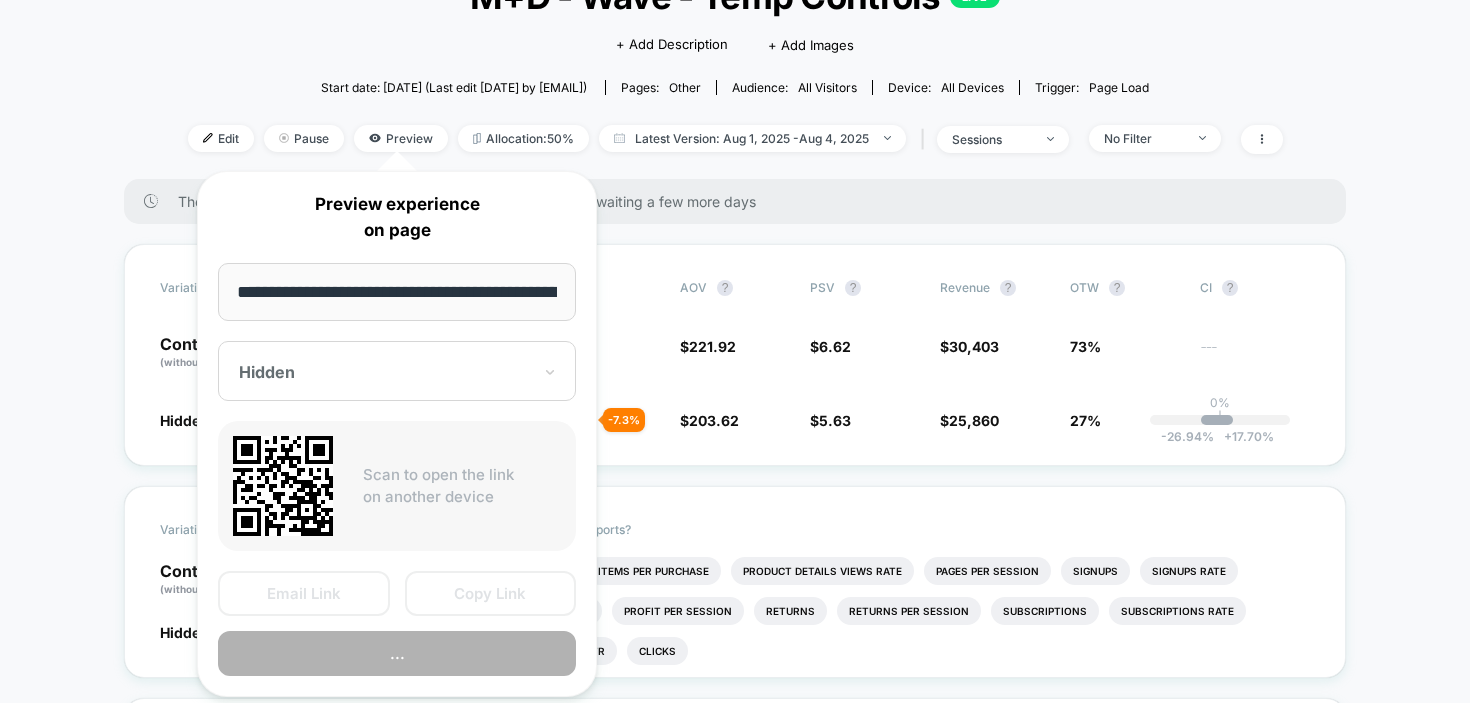 scroll, scrollTop: 0, scrollLeft: 69, axis: horizontal 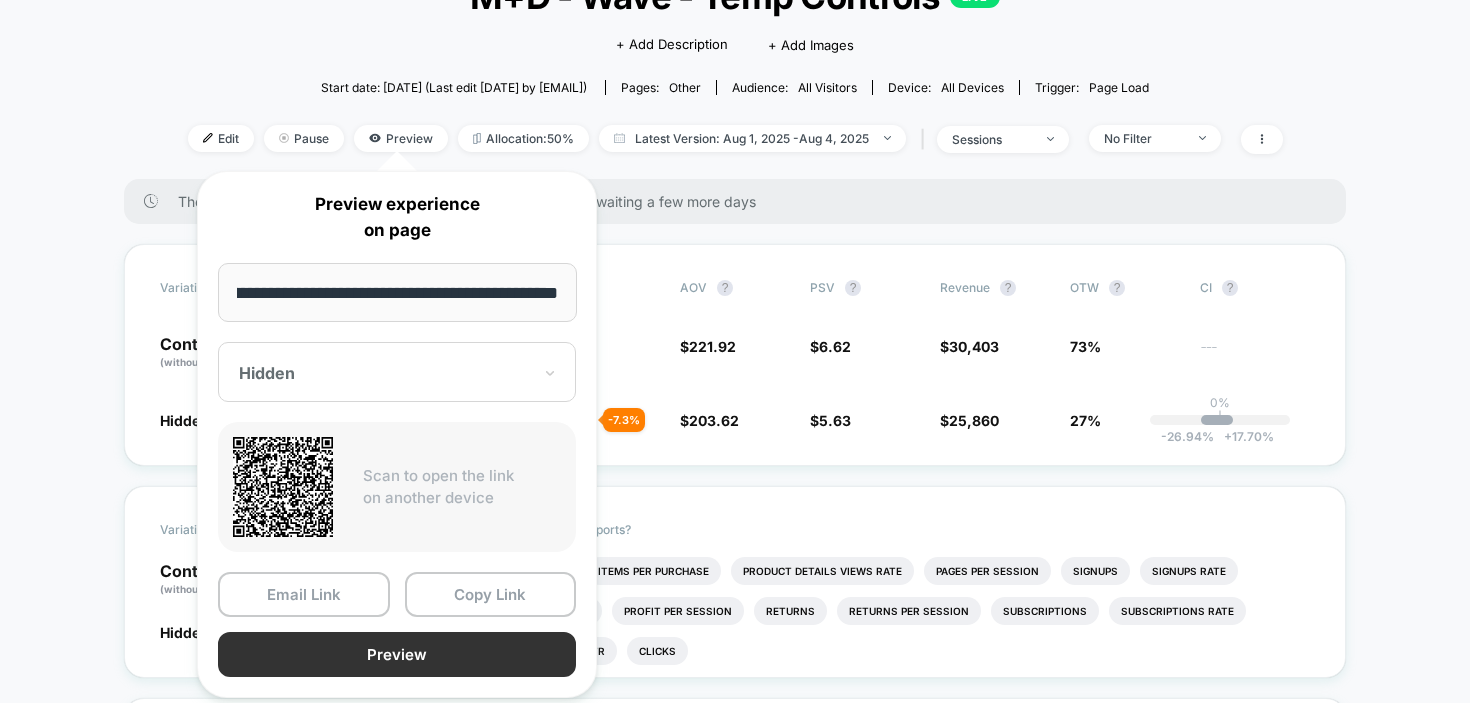 click on "Preview" at bounding box center (397, 654) 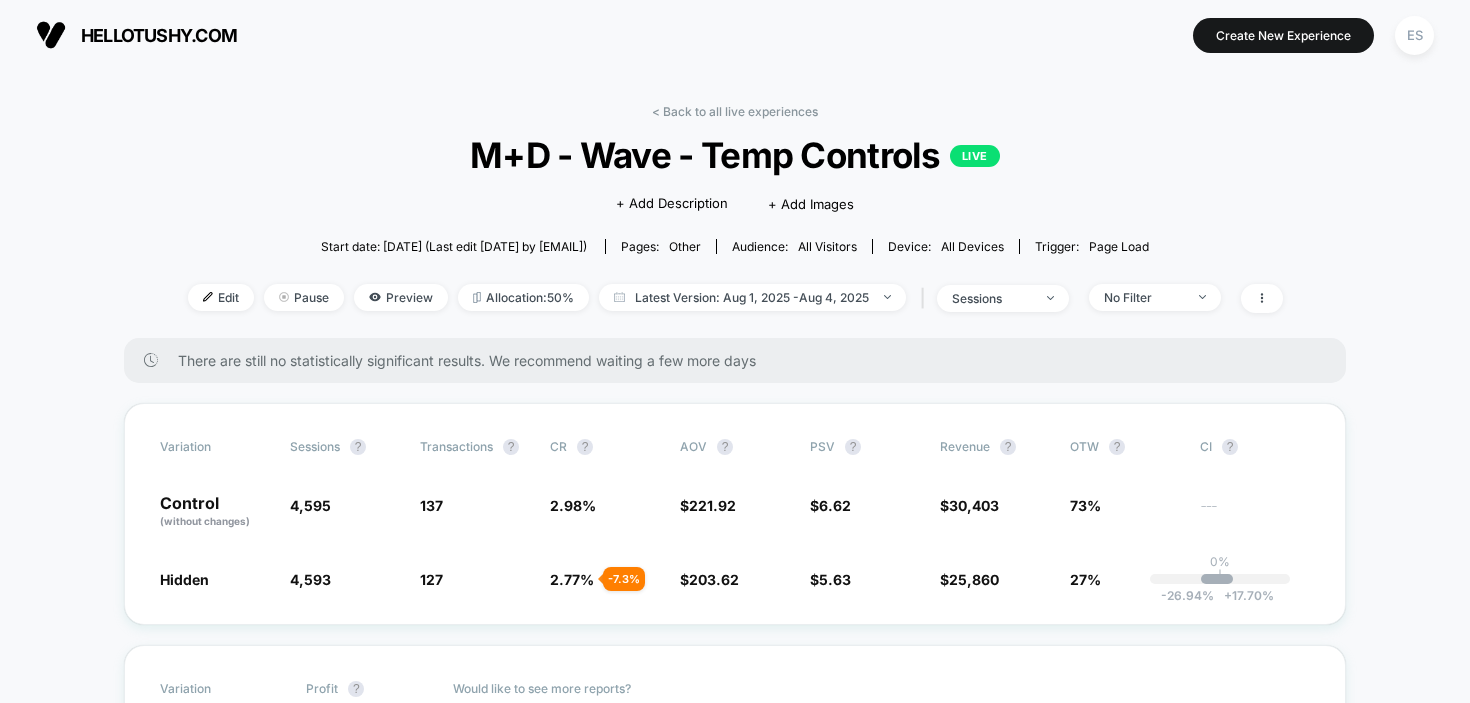 scroll, scrollTop: 0, scrollLeft: 0, axis: both 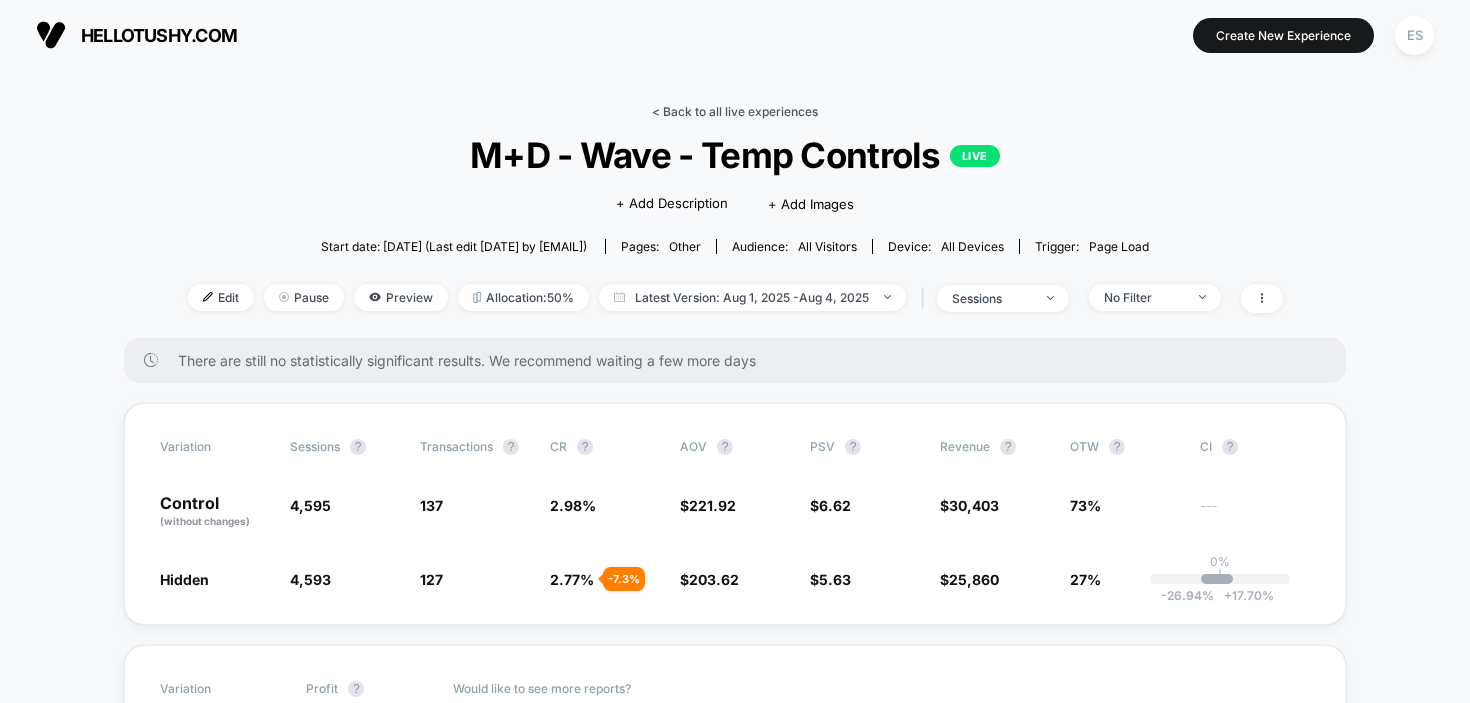 click on "< Back to all live experiences" at bounding box center (735, 111) 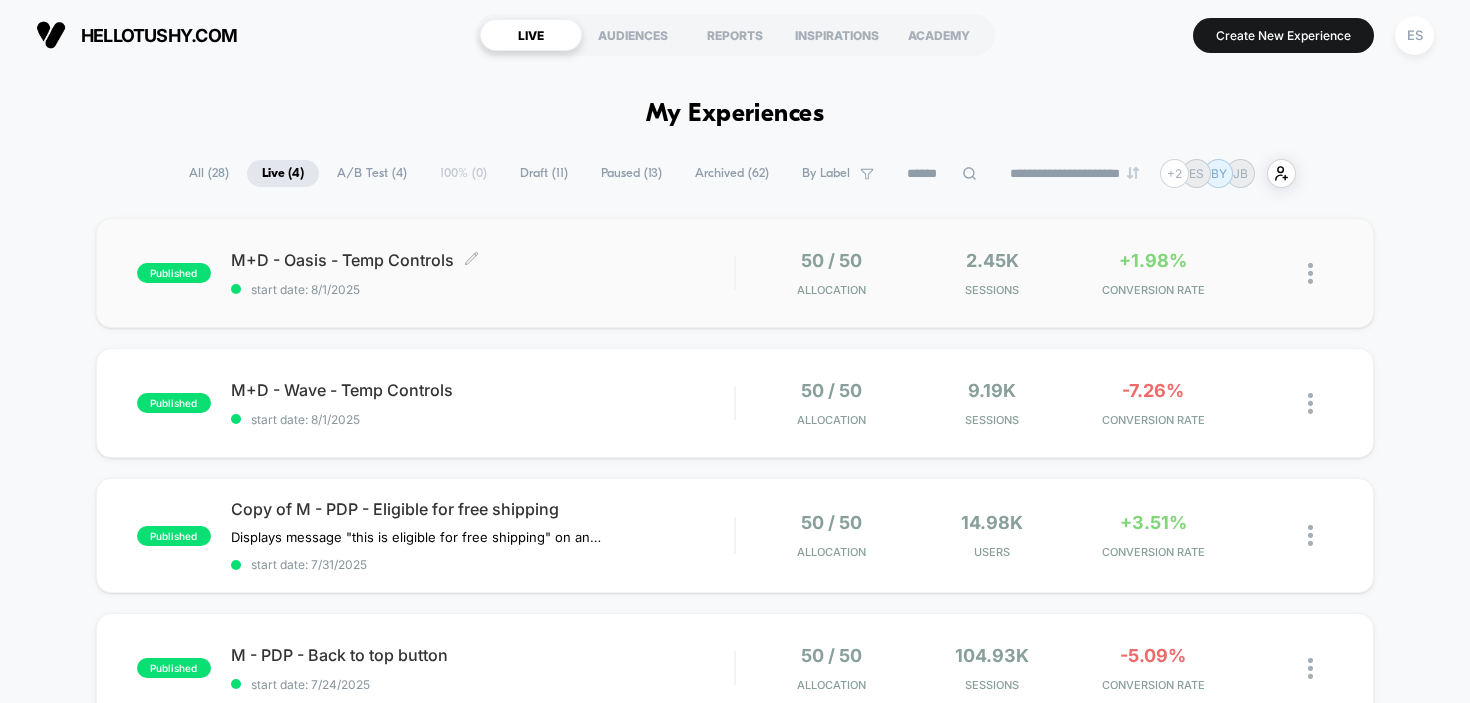 click on "M+D - Oasis - Temp Controls Click to edit experience details" at bounding box center (483, 260) 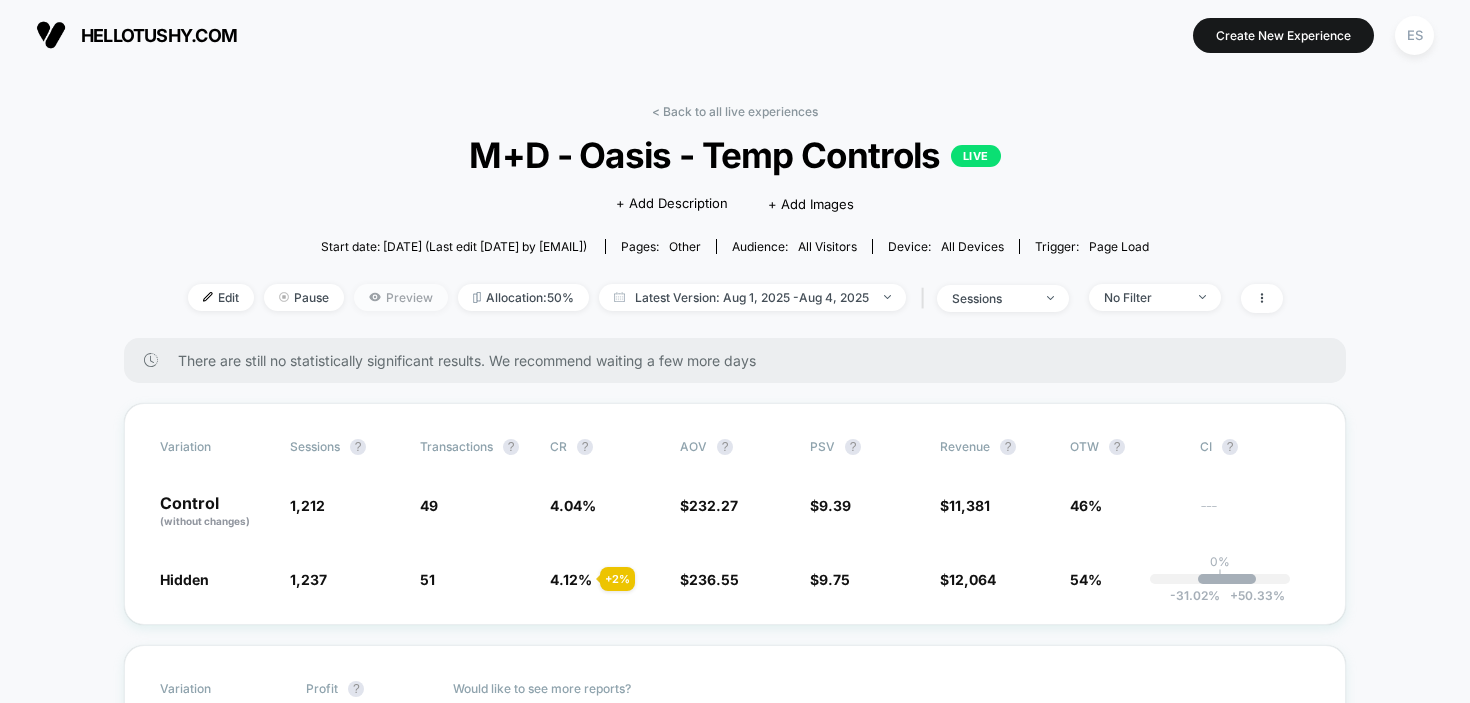 click on "Preview" at bounding box center (401, 297) 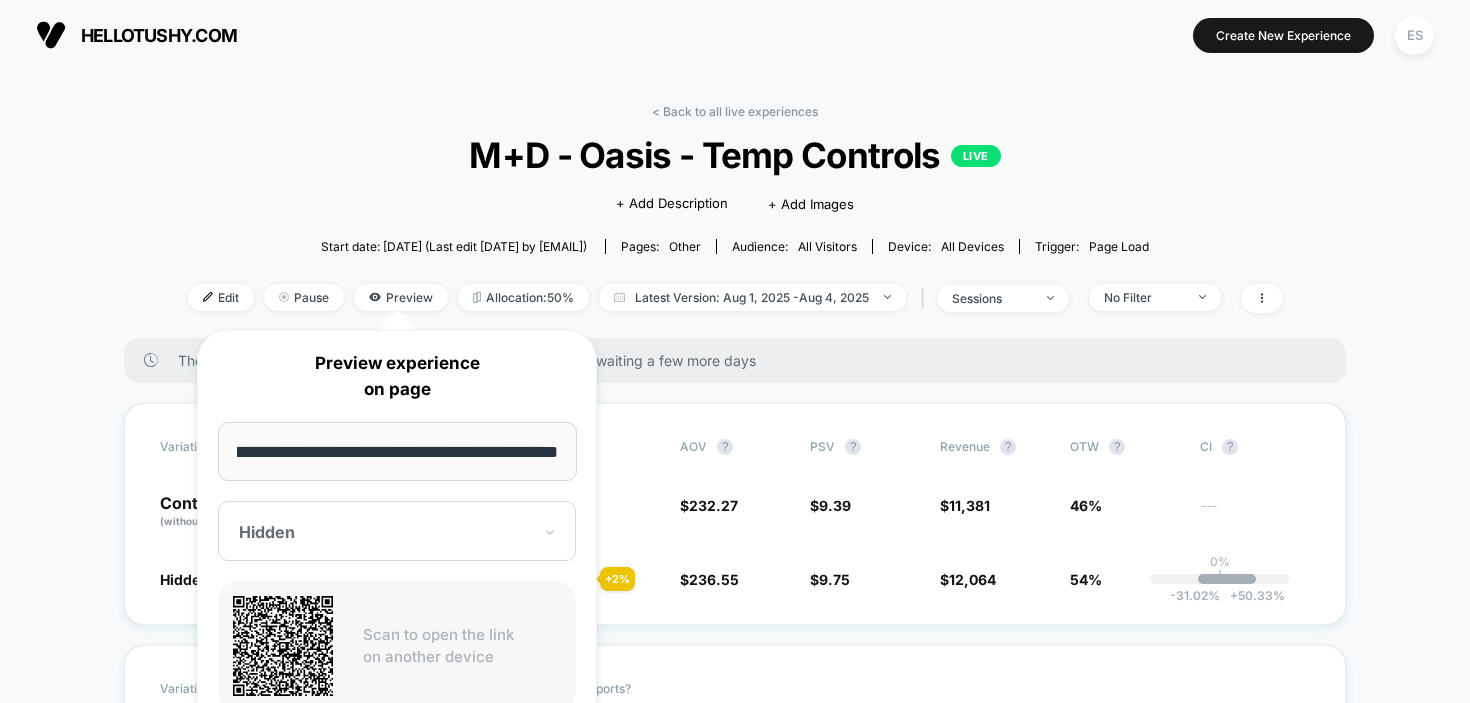 scroll, scrollTop: 0, scrollLeft: 0, axis: both 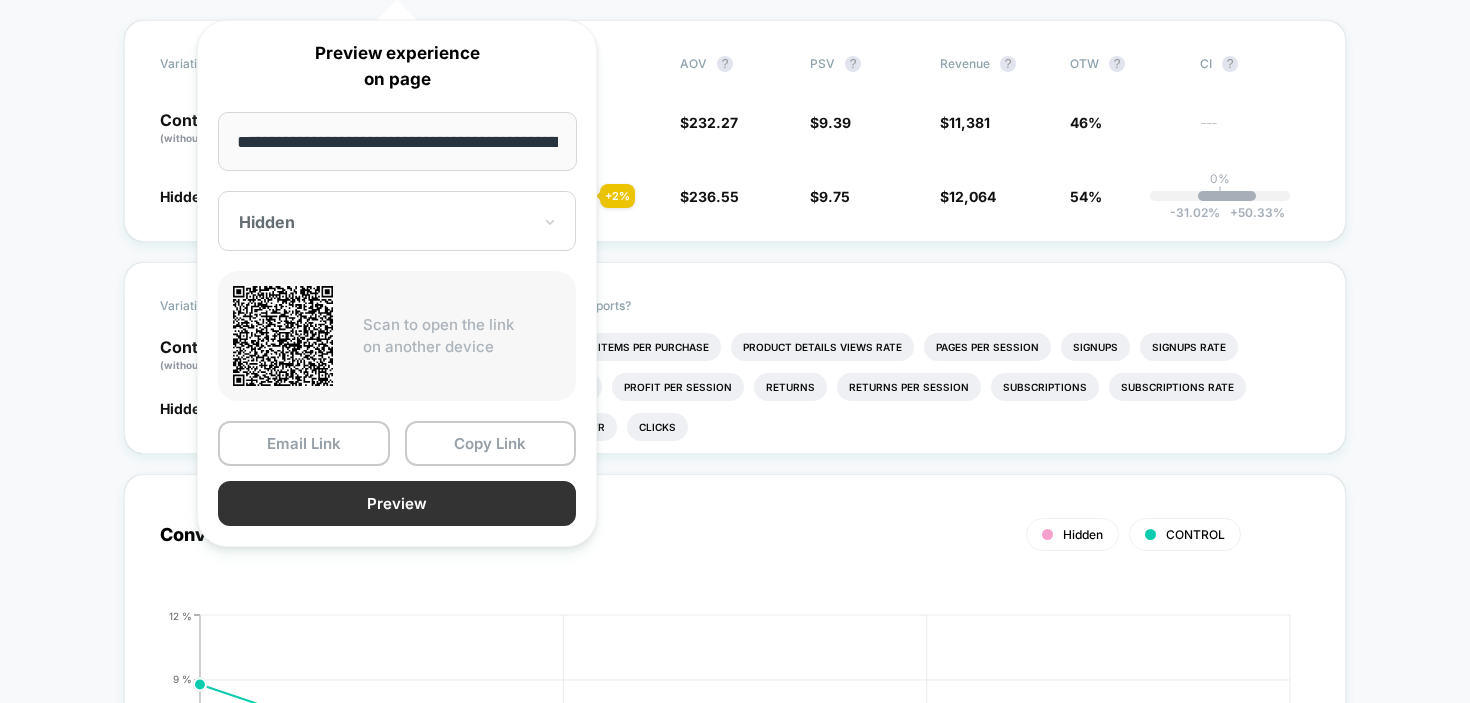 click on "Preview" at bounding box center [397, 503] 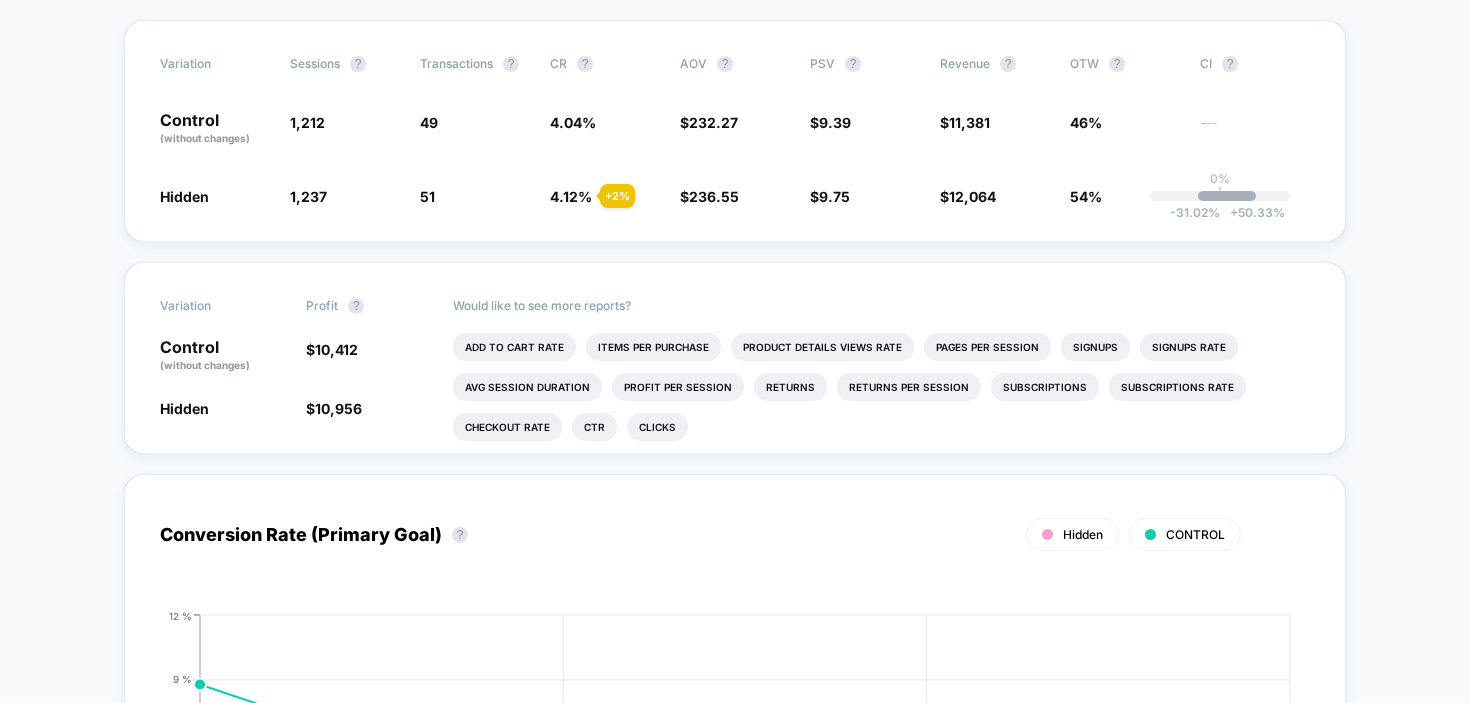 scroll, scrollTop: 0, scrollLeft: 0, axis: both 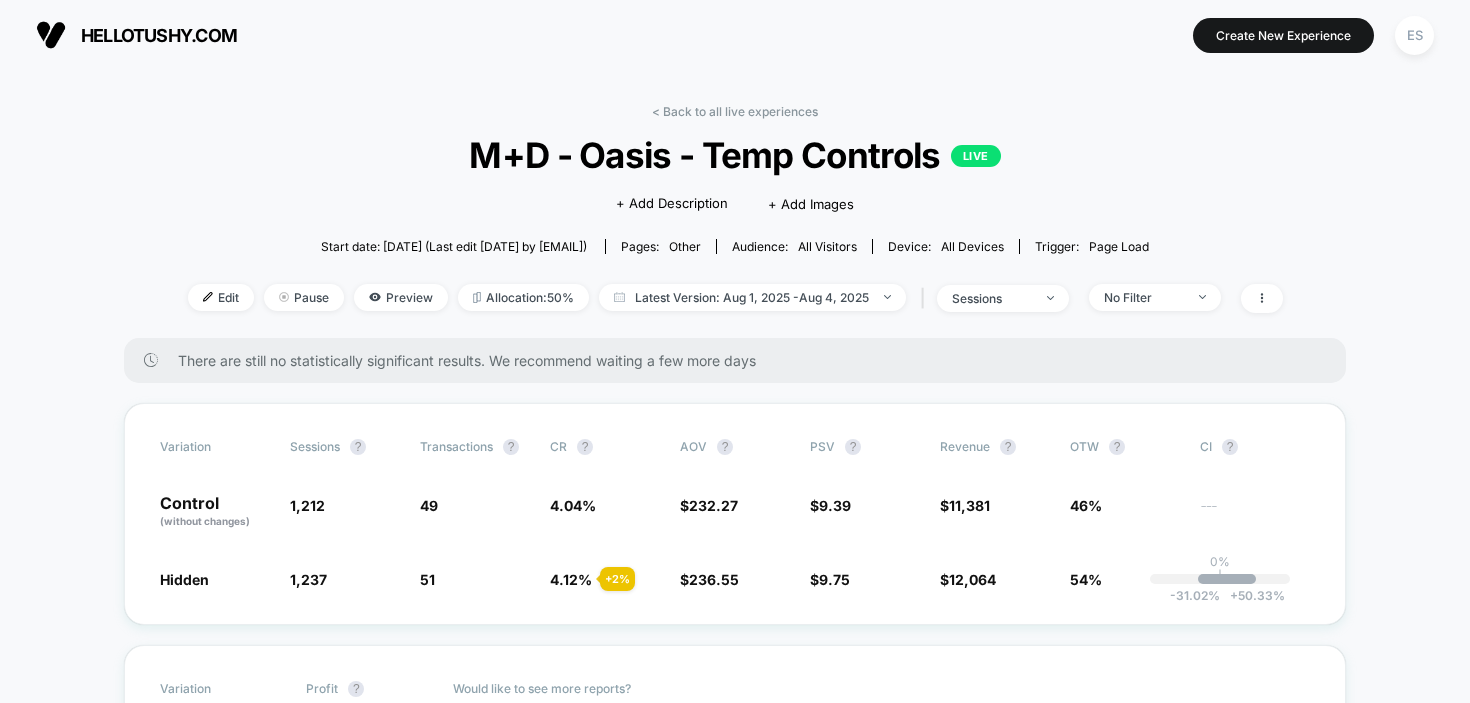 click on "hellotushy.com" at bounding box center [159, 35] 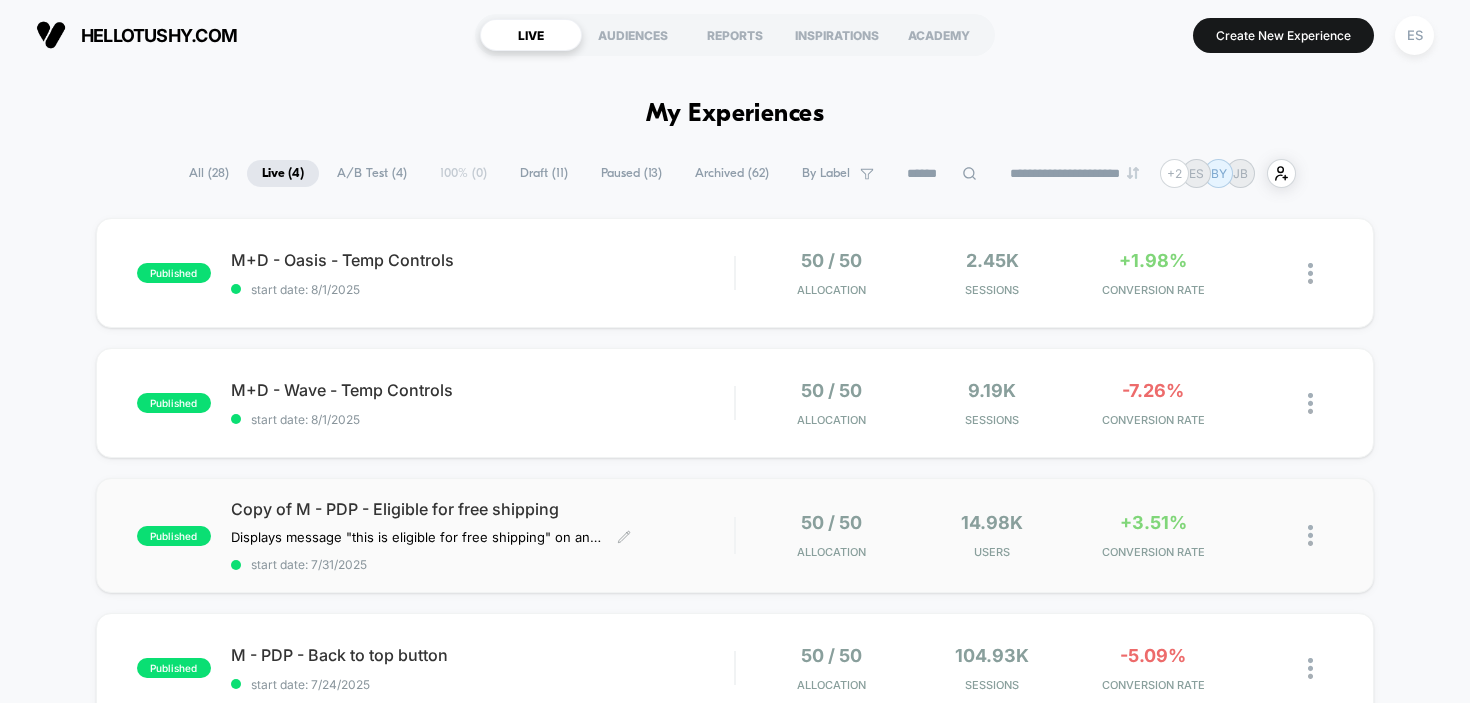 click on "Copy of M - PDP - Eligible for free shipping" at bounding box center [483, 509] 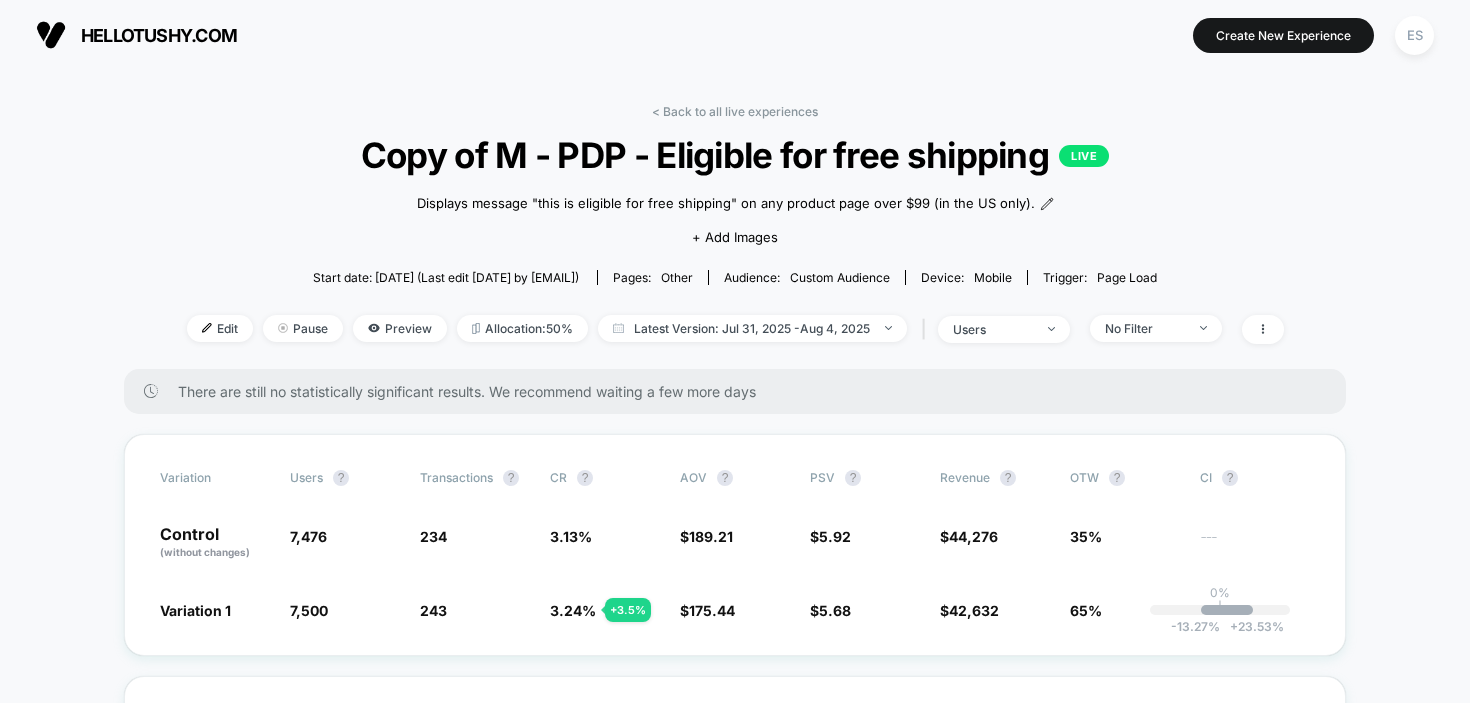 click on "< Back to all live experiences  Copy of M - PDP - Eligible for free shipping LIVE Displays message "this is eligible for free shipping" on any product page over $99 (in the US only). Click to edit experience details Displays message "this is eligible for free shipping" on any product page over $99 (in the US only). + Add Images Start date: [DATE] (Last edit [DATE] by [EMAIL]) Pages: other Audience: Custom Audience Device: mobile Trigger: Page Load Edit Pause  Preview Allocation:  50% Latest Version:     [DATE]    -    [DATE] |   users   No Filter There are still no statistically significant results. We recommend waiting a few more days Variation users ? Transactions ? CR ? AOV ? PSV ? Revenue ? OTW ? CI ? Control (without changes) 7,476 234 3.13 % $ 189.21 $ 5.92 $ 44,276 35% --- Variation 1 7,500 + 0.32 % 243 + 3.5 % 3.24 % + 3.5 % $ 175.44 - 7.3 % $ 5.68 - 4 % $ 42,632 - 4 % 65% 0% | -13.27 % + 23.53 % Variation Profit ? Profit Per Session ? Checkout Rate ? Add To Cart Rate ? ?" at bounding box center (735, 3714) 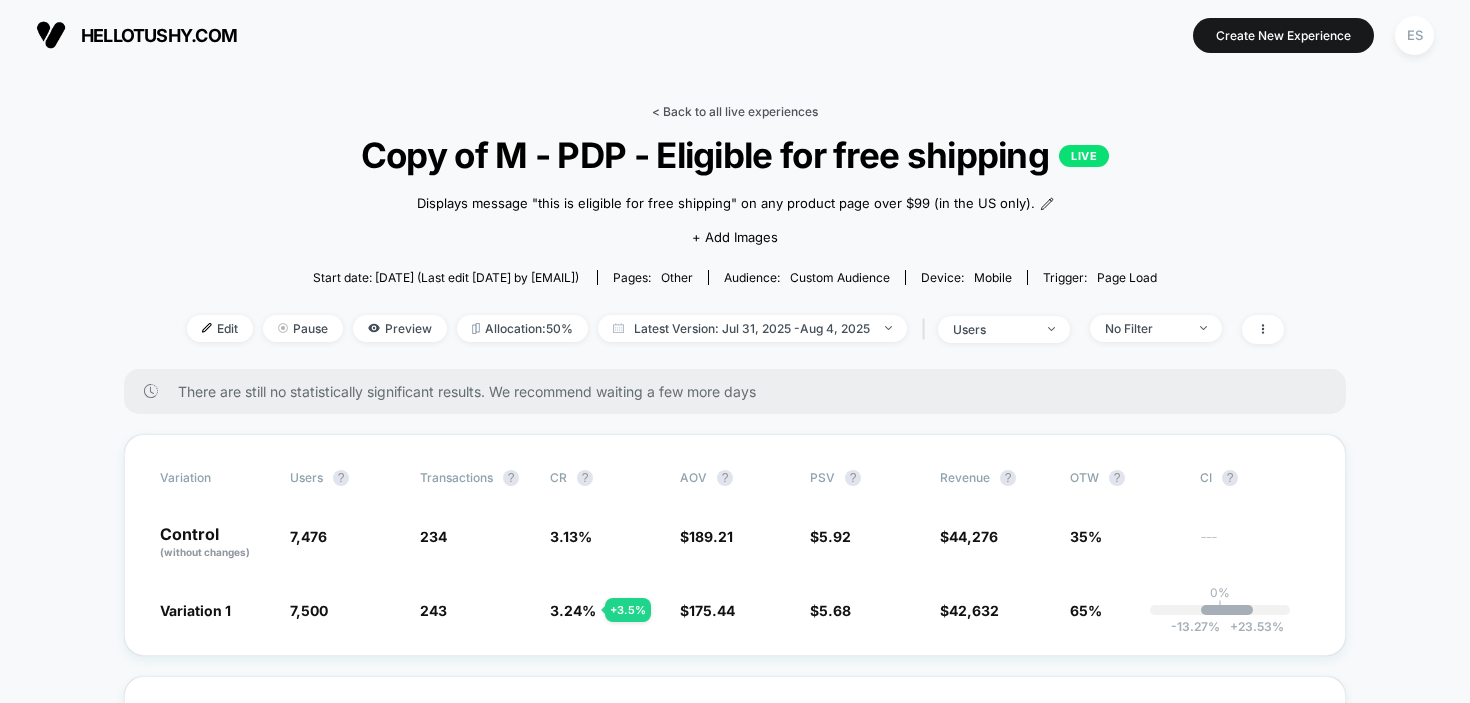 click on "< Back to all live experiences" at bounding box center (735, 111) 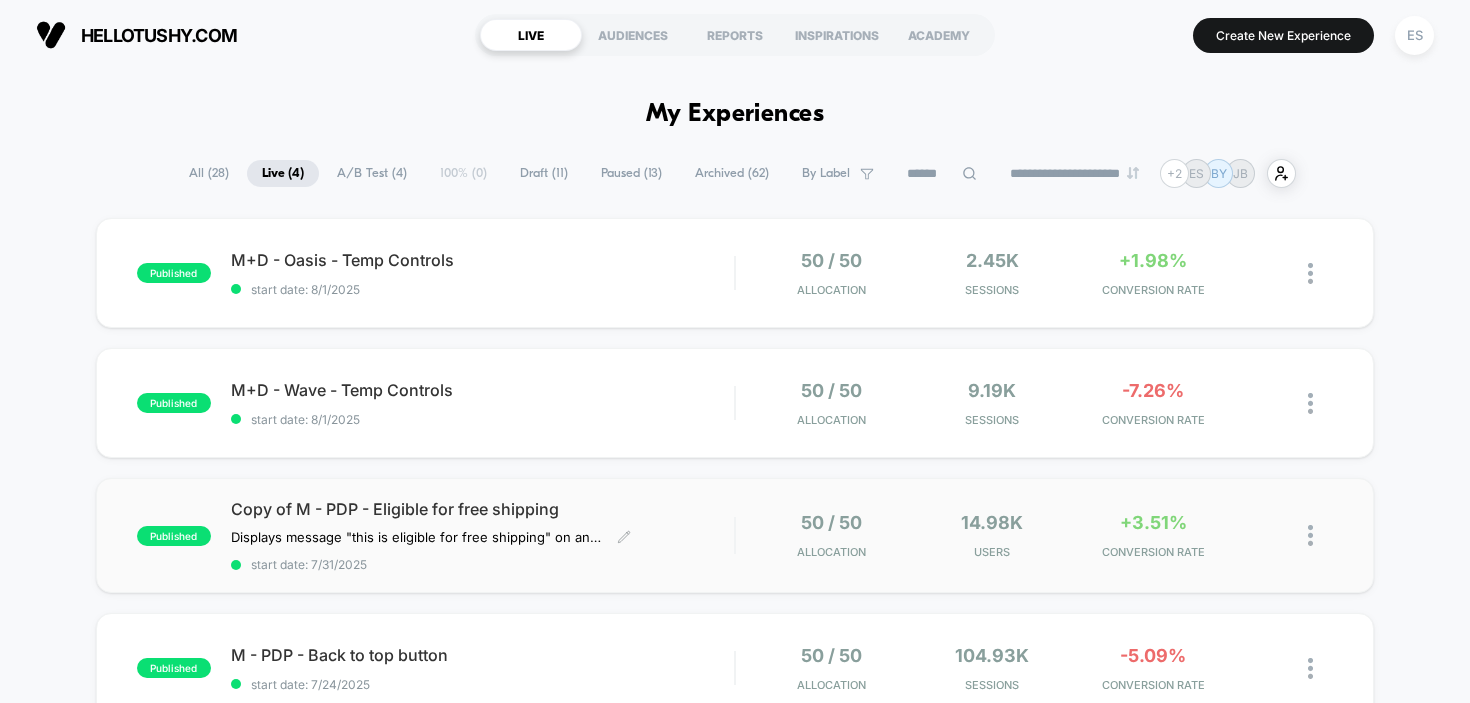 click on "Copy of M - PDP - Eligible for free shipping" at bounding box center [483, 509] 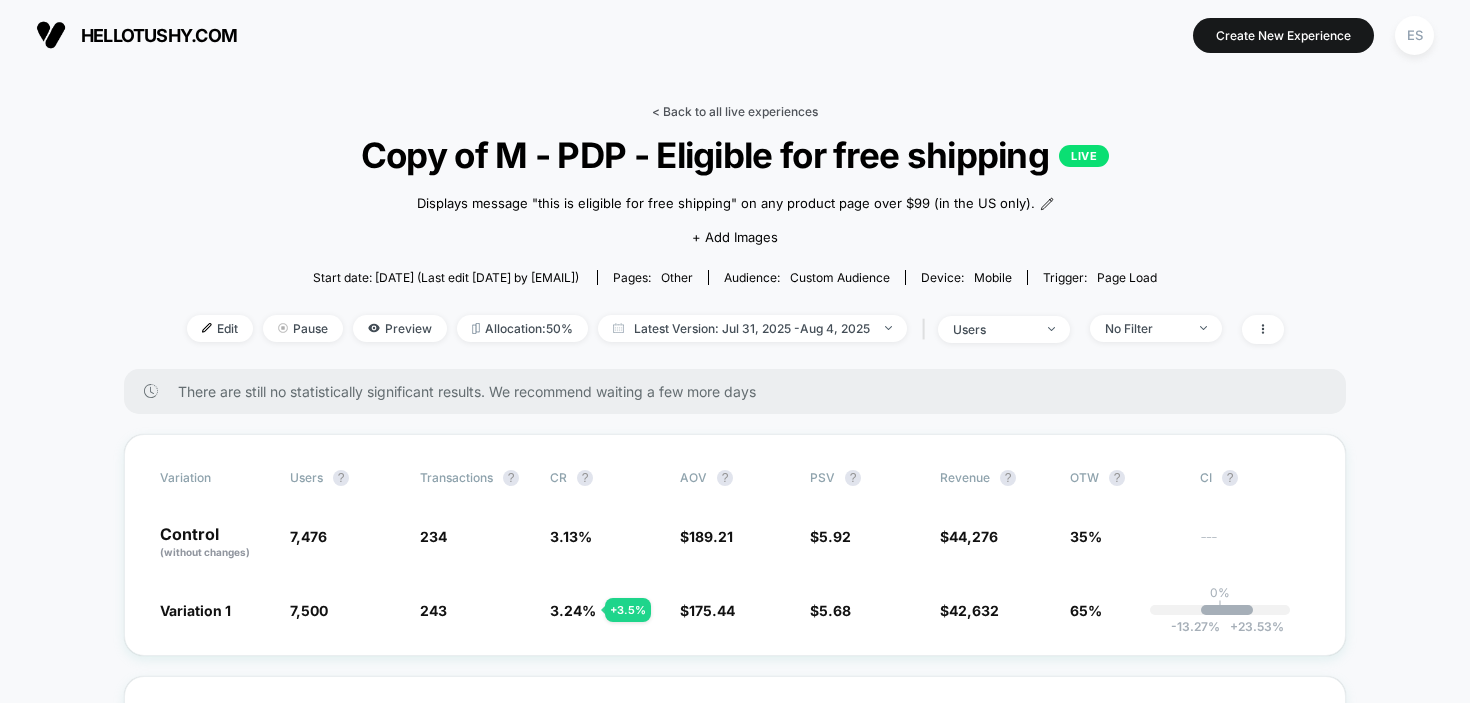 click on "< Back to all live experiences" at bounding box center [735, 111] 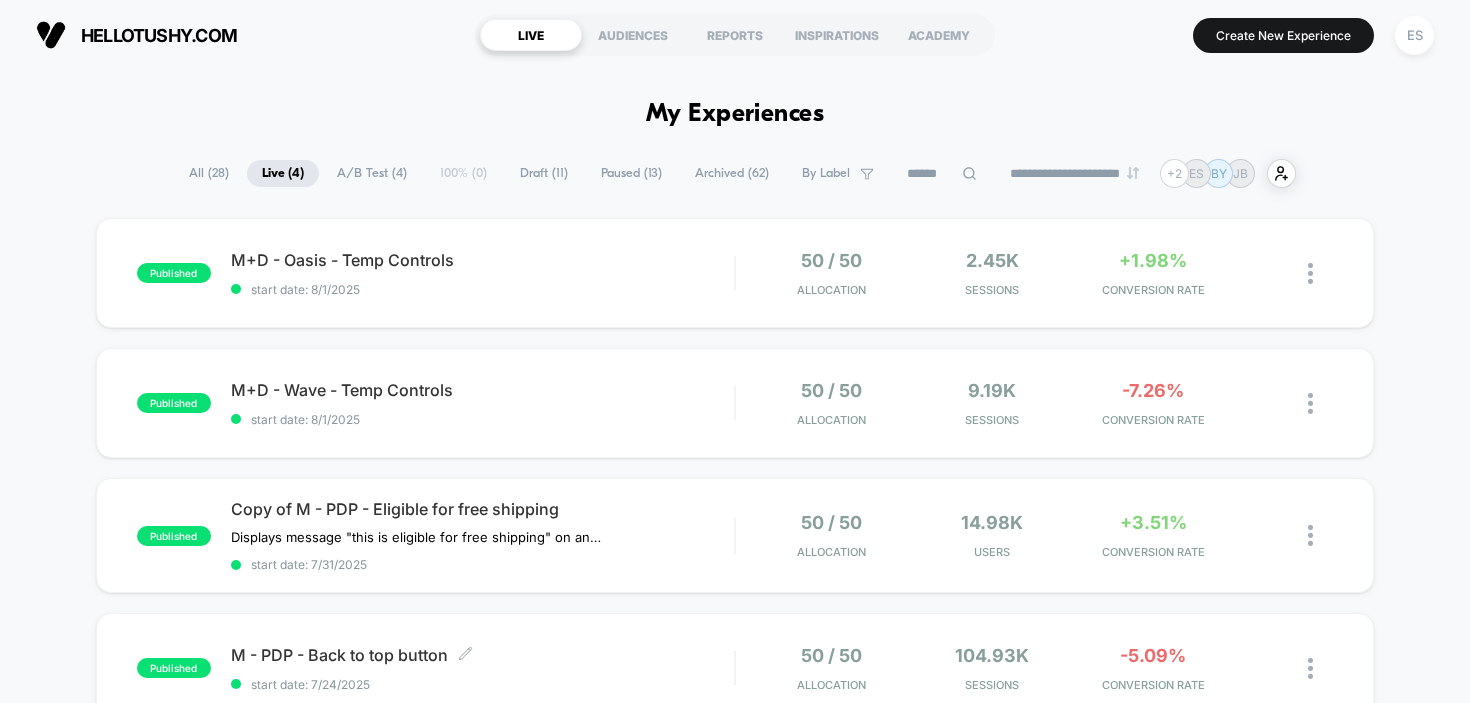 click on "M - PDP - Back to top button Click to edit experience details" at bounding box center (483, 655) 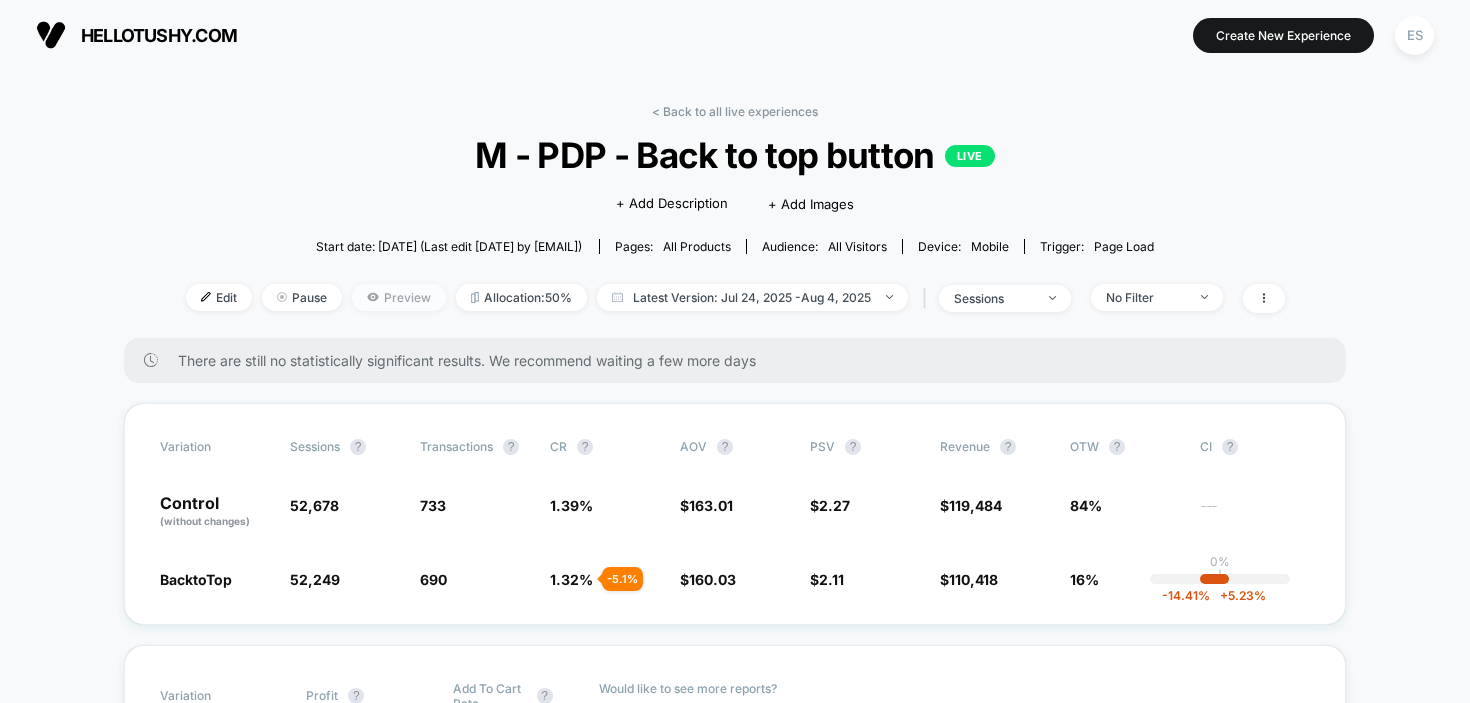 click on "Preview" at bounding box center [399, 297] 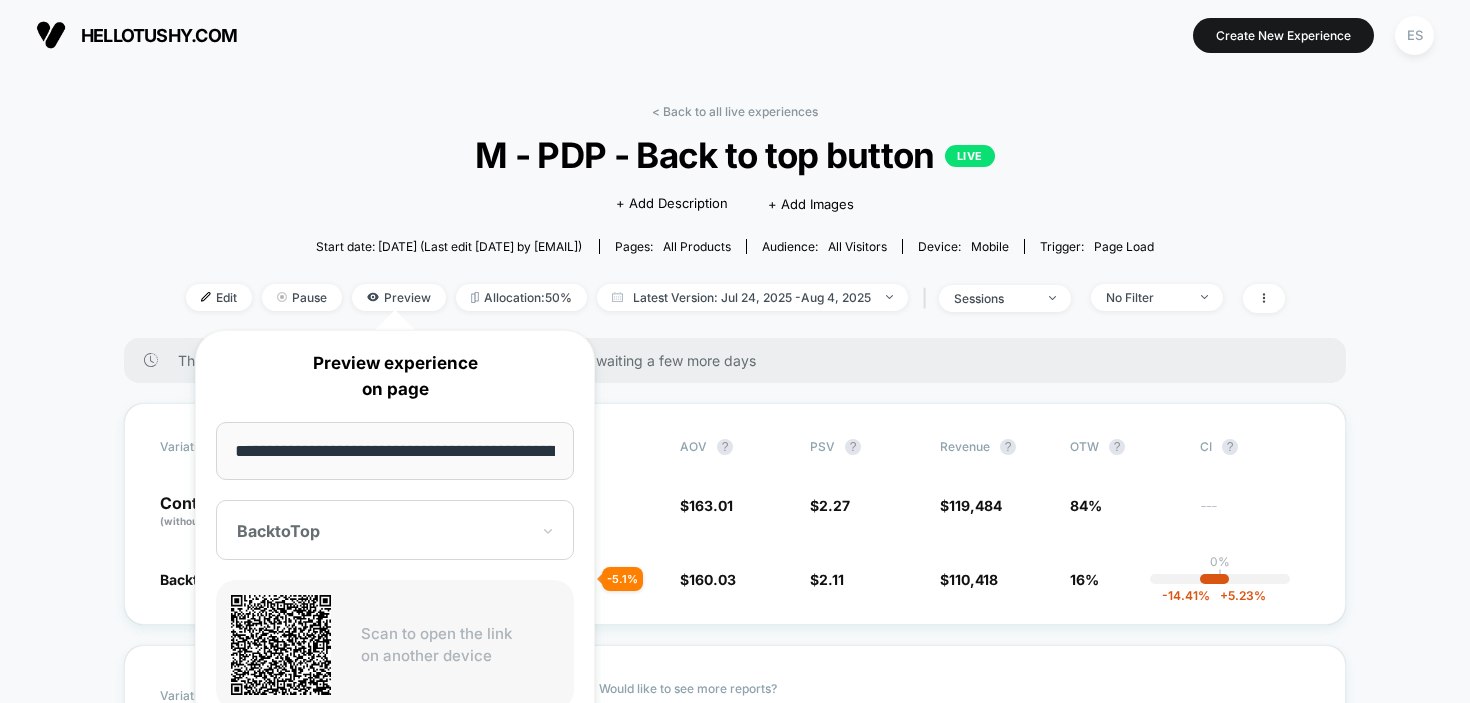 scroll, scrollTop: 0, scrollLeft: 115, axis: horizontal 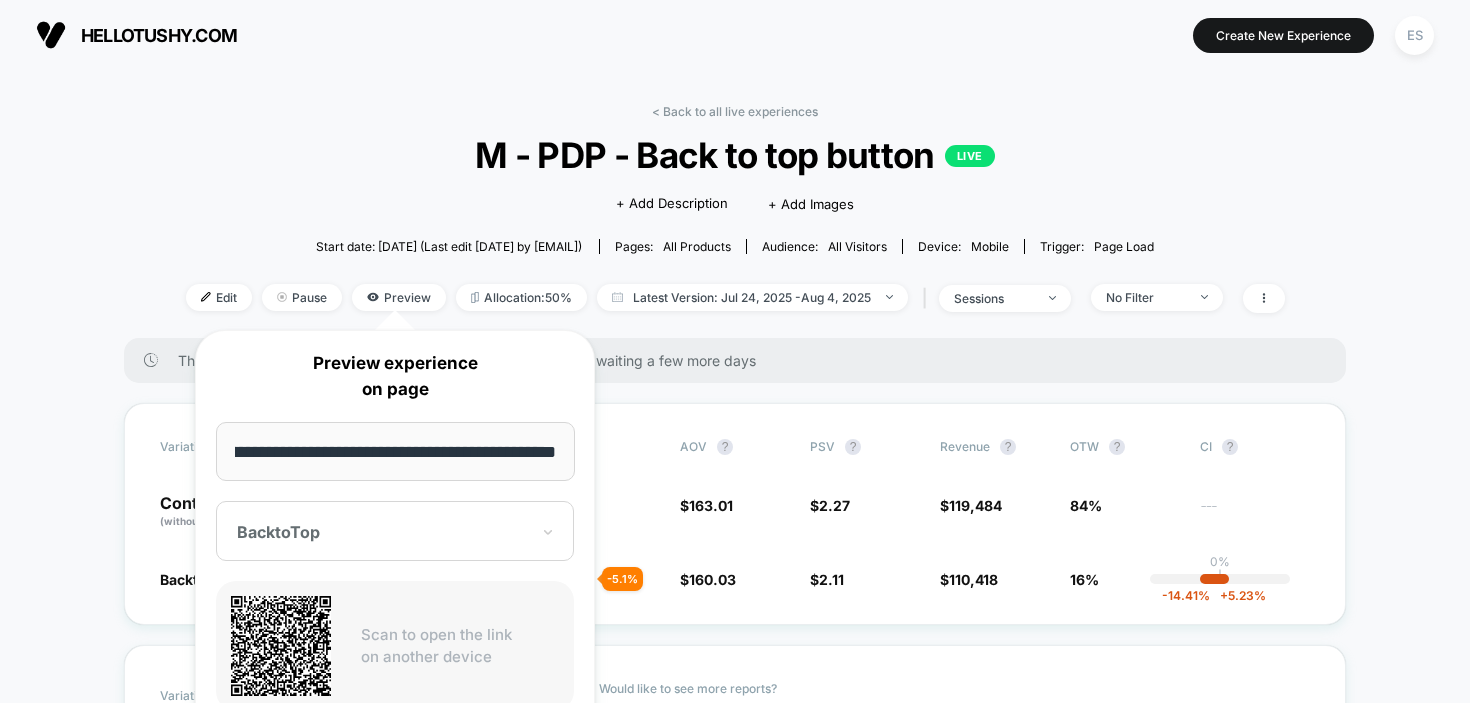 click on "< Back to all live experiences  M - PDP - Back to top button LIVE Click to edit experience details + Add Description + Add Images Start date: 7/24/2025 (Last edit 7/28/2025 by [EMAIL]) Pages: all products Audience: All Visitors Device: mobile Trigger: Page Load Edit Pause  Preview Allocation:  50% Latest Version:     Jul 24, 2025    -    Aug 4, 2025 |   sessions   No Filter There are still no statistically significant results. We recommend waiting a few more days Variation Sessions ? Transactions ? CR ? AOV ? PSV ? Revenue ? OTW ? CI ? Control (without changes) 52,678 733 1.39 % $ 163.01 $ 2.27 $ 119,484 84% --- BacktoTop 52,249 - 0.81 % 690 - 5.1 % 1.32 % - 5.1 % $ 160.03 - 1.8 % $ 2.11 - 6.8 % $ 110,418 - 6.8 % 16% 0% | -14.41 % + 5.23 % Variation Profit ? Add To Cart Rate ? Control (without changes) $ 109,020 3.43 % BacktoTop $ 100,368 - 7.2 % 3.27 % - 4.9 % Would like to see more reports? Items Per Purchase Product Details Views Rate Pages Per Session Signups Signups Rate Avg Session Duration" at bounding box center [735, 2779] 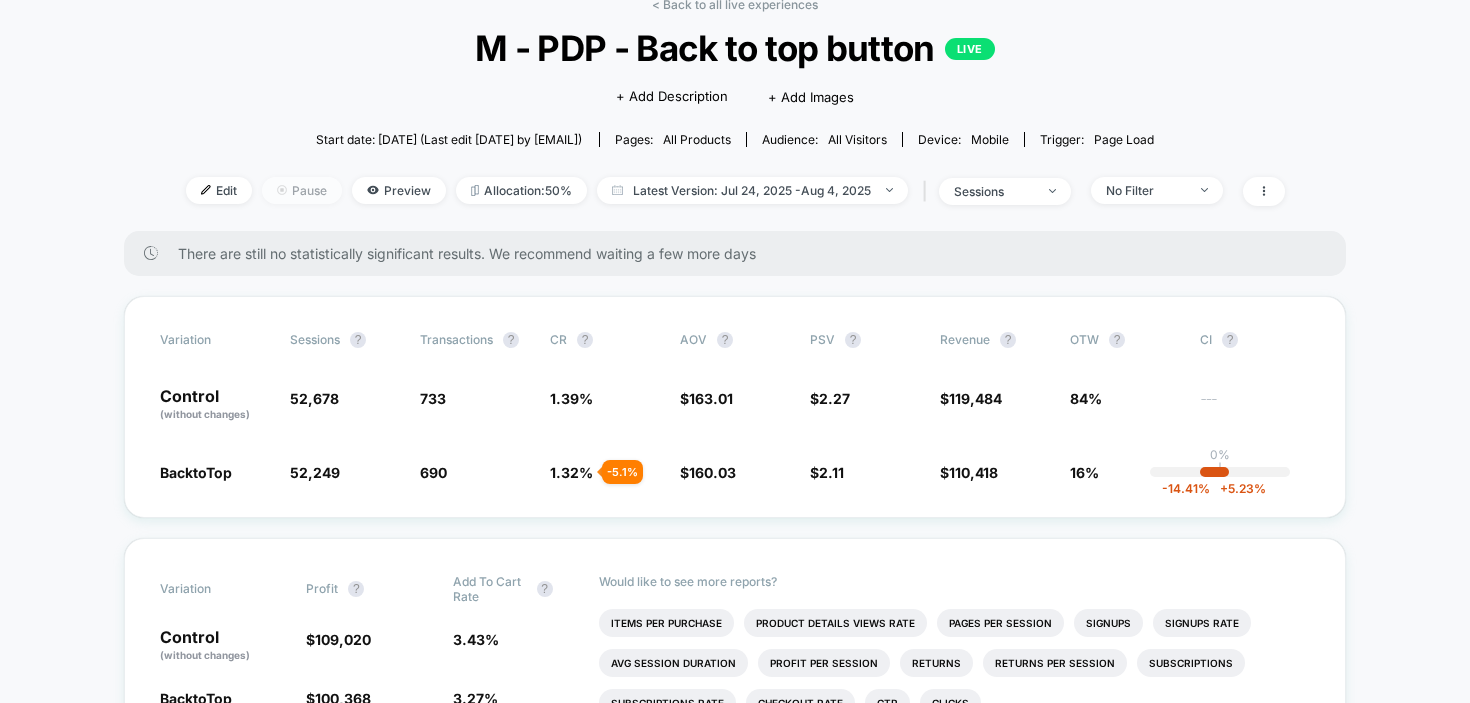 scroll, scrollTop: 173, scrollLeft: 0, axis: vertical 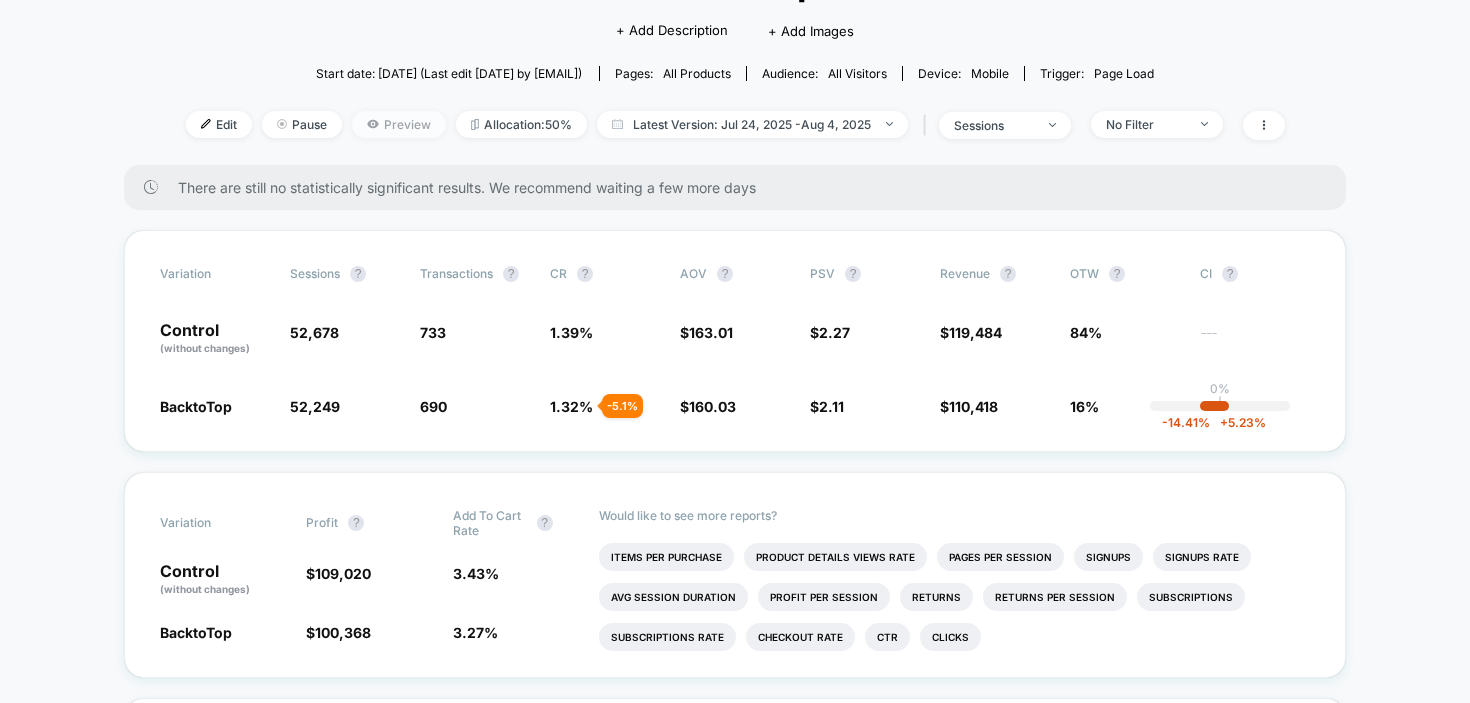 click on "Preview" at bounding box center (399, 124) 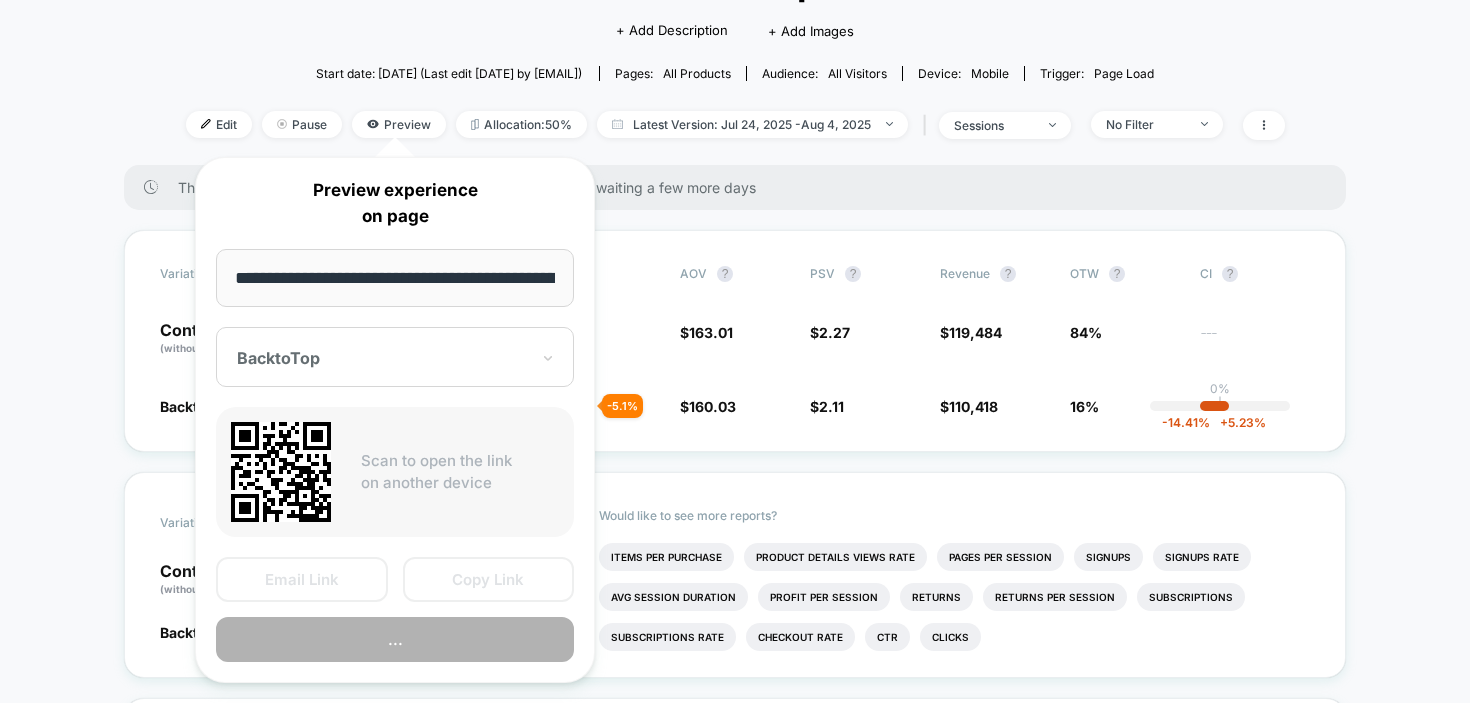 scroll, scrollTop: 0, scrollLeft: 115, axis: horizontal 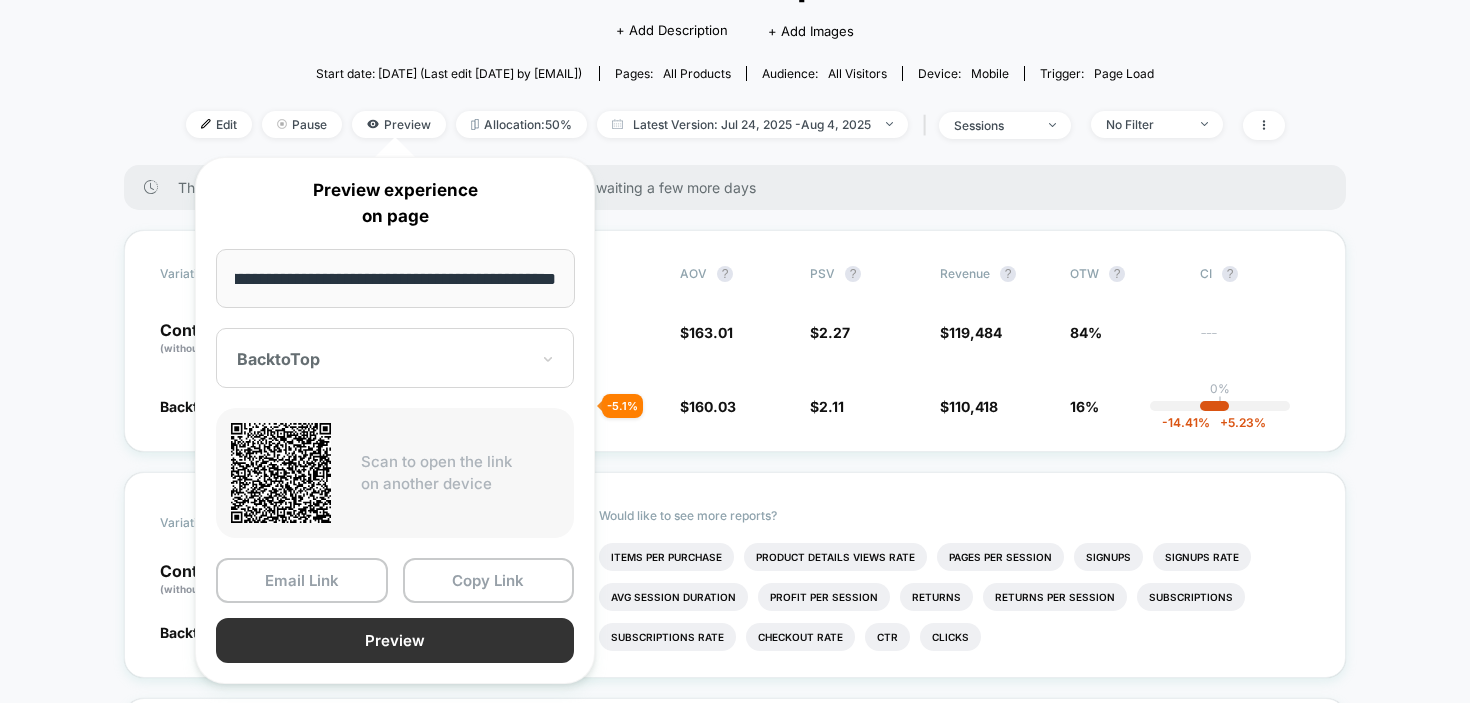 click on "Preview" at bounding box center (395, 640) 